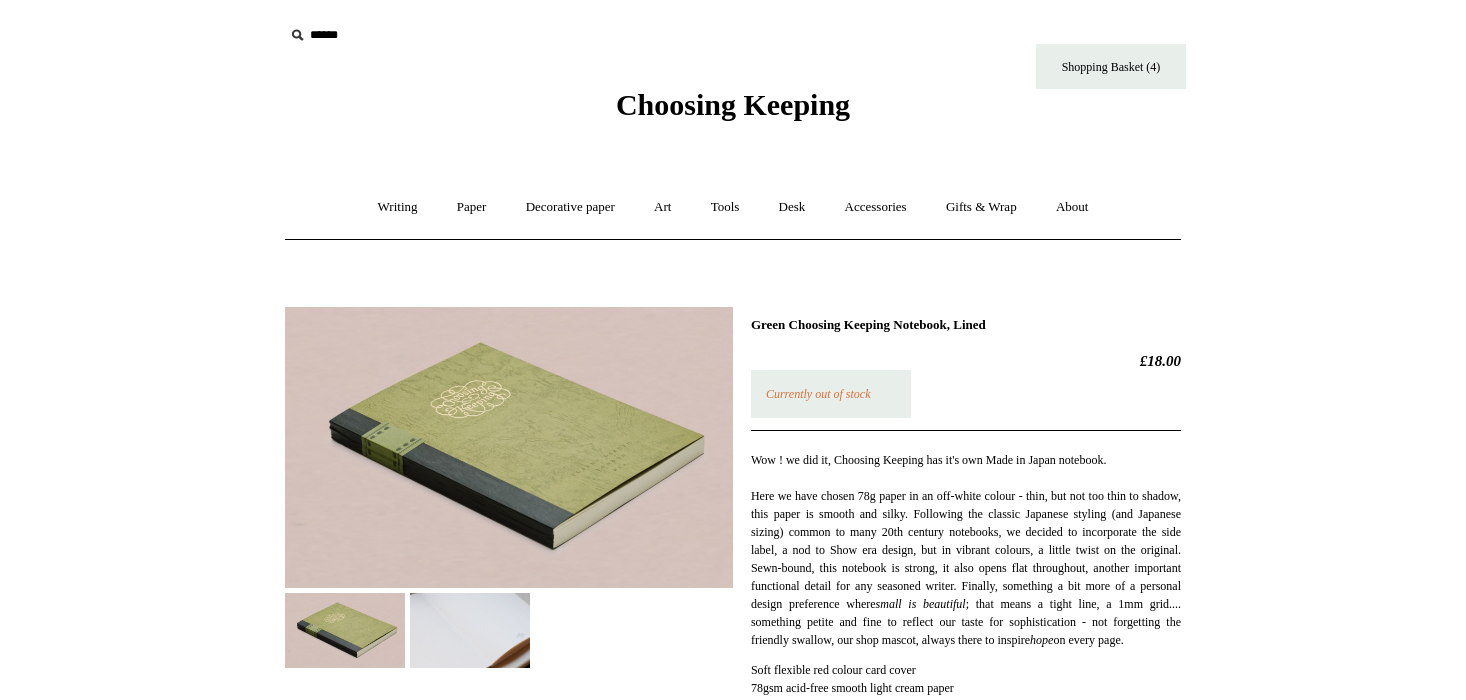 scroll, scrollTop: 0, scrollLeft: 0, axis: both 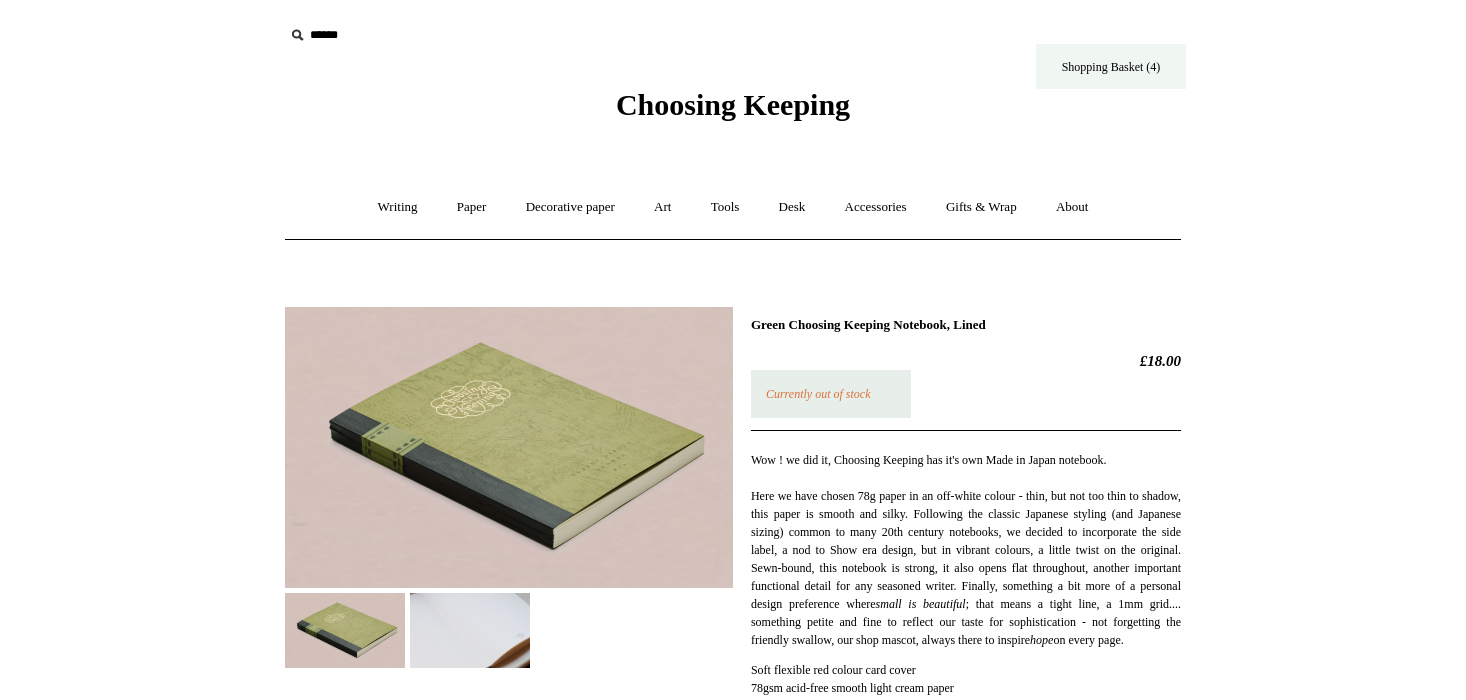 click on "Shopping Basket (4)" at bounding box center [1111, 66] 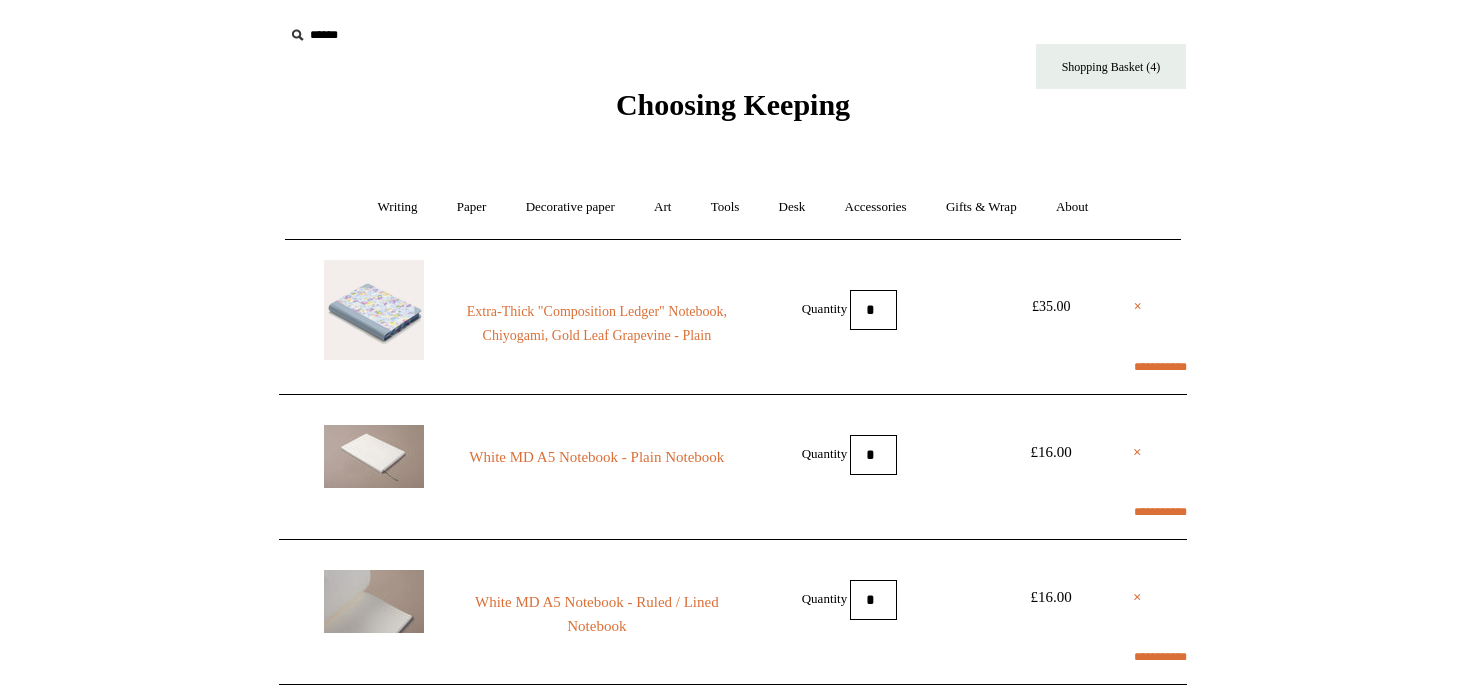 scroll, scrollTop: 0, scrollLeft: 0, axis: both 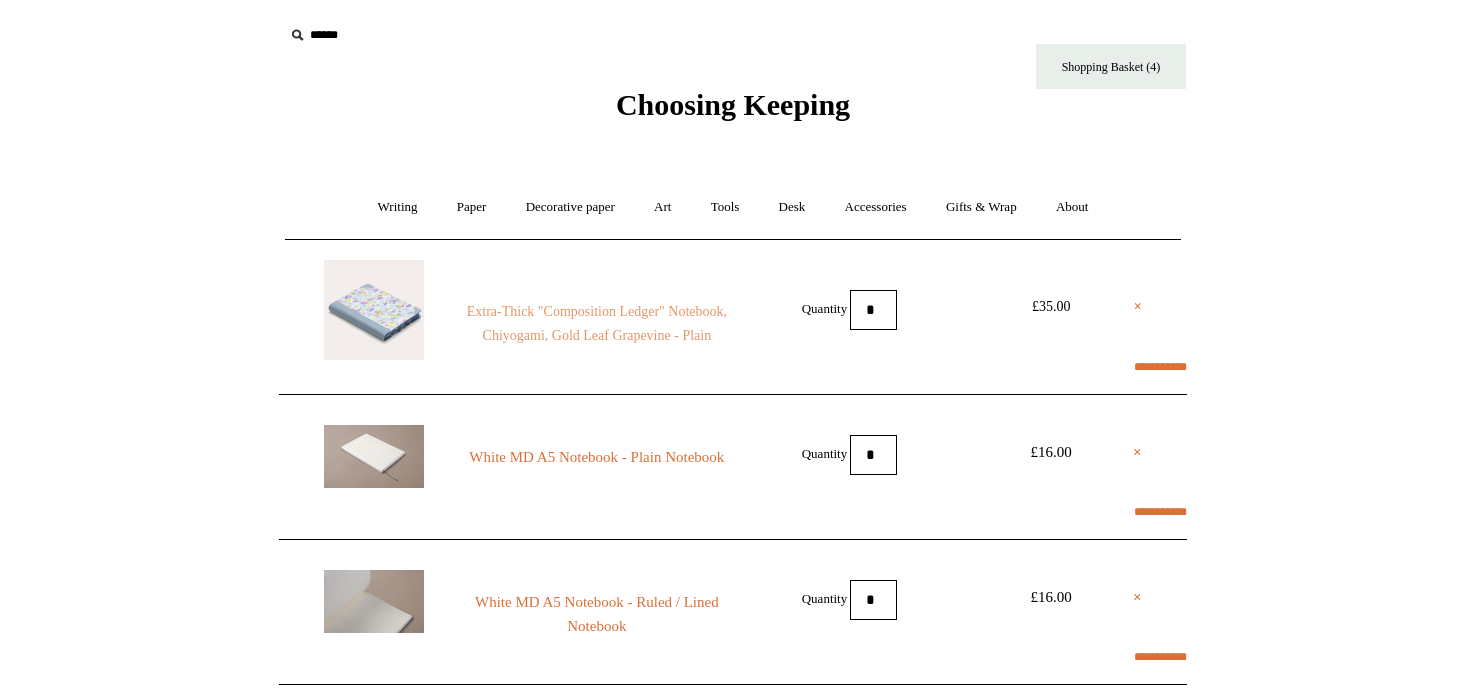 click on "Extra-Thick "Composition Ledger" Notebook, Chiyogami, Gold Leaf Grapevine - Plain" at bounding box center (597, 324) 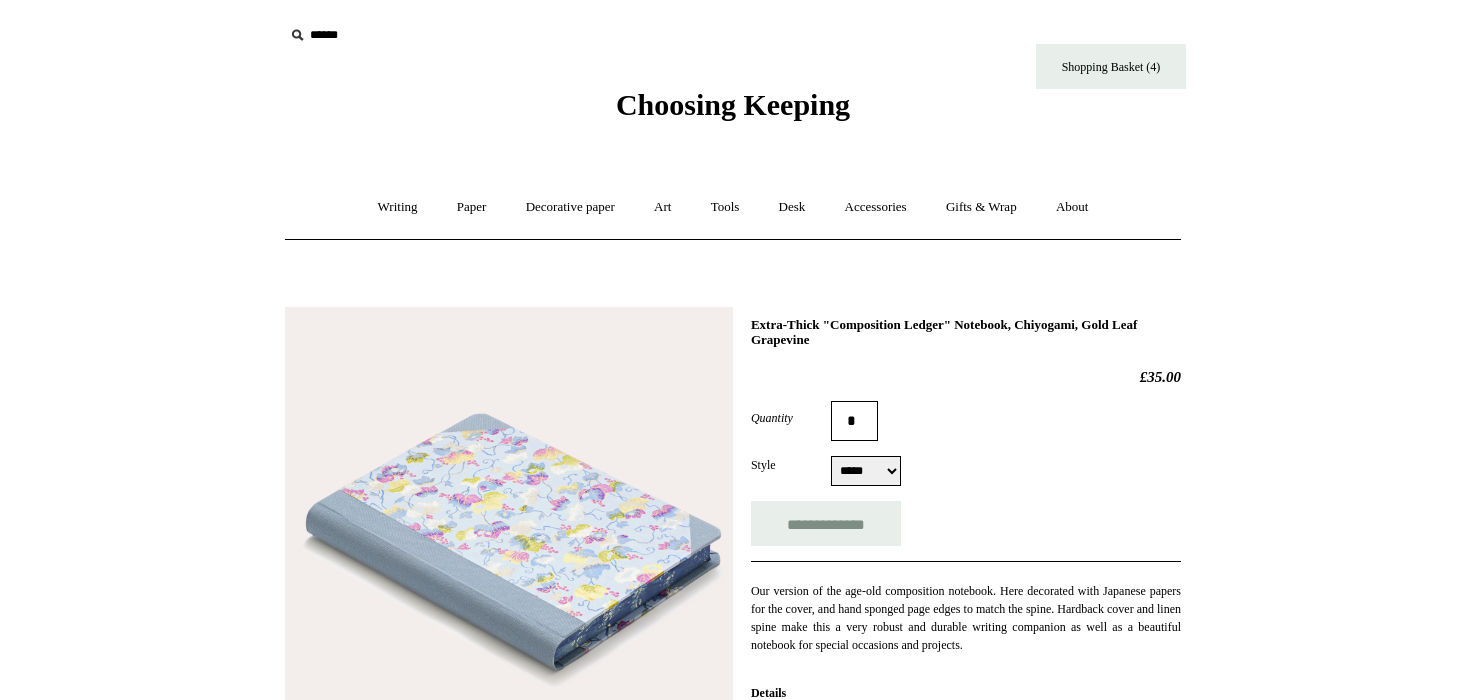 scroll, scrollTop: 0, scrollLeft: 0, axis: both 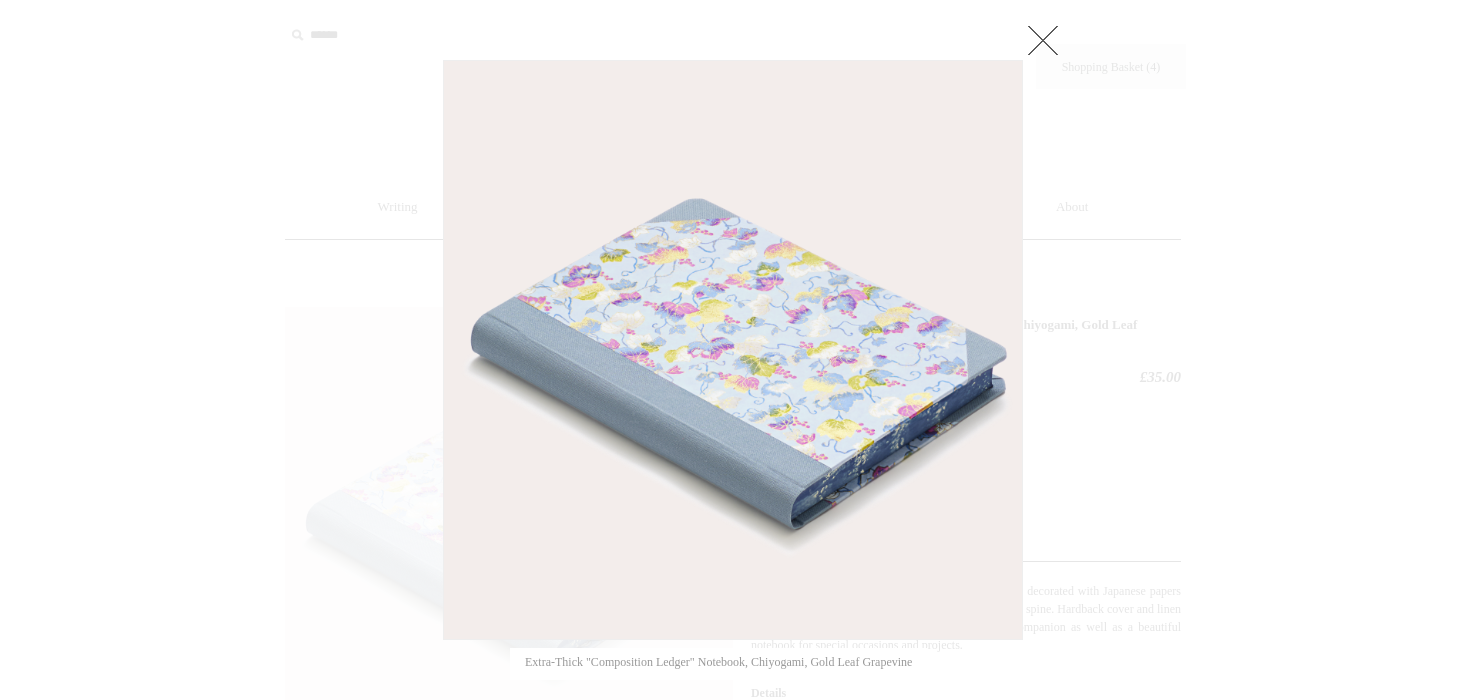 click at bounding box center (733, 786) 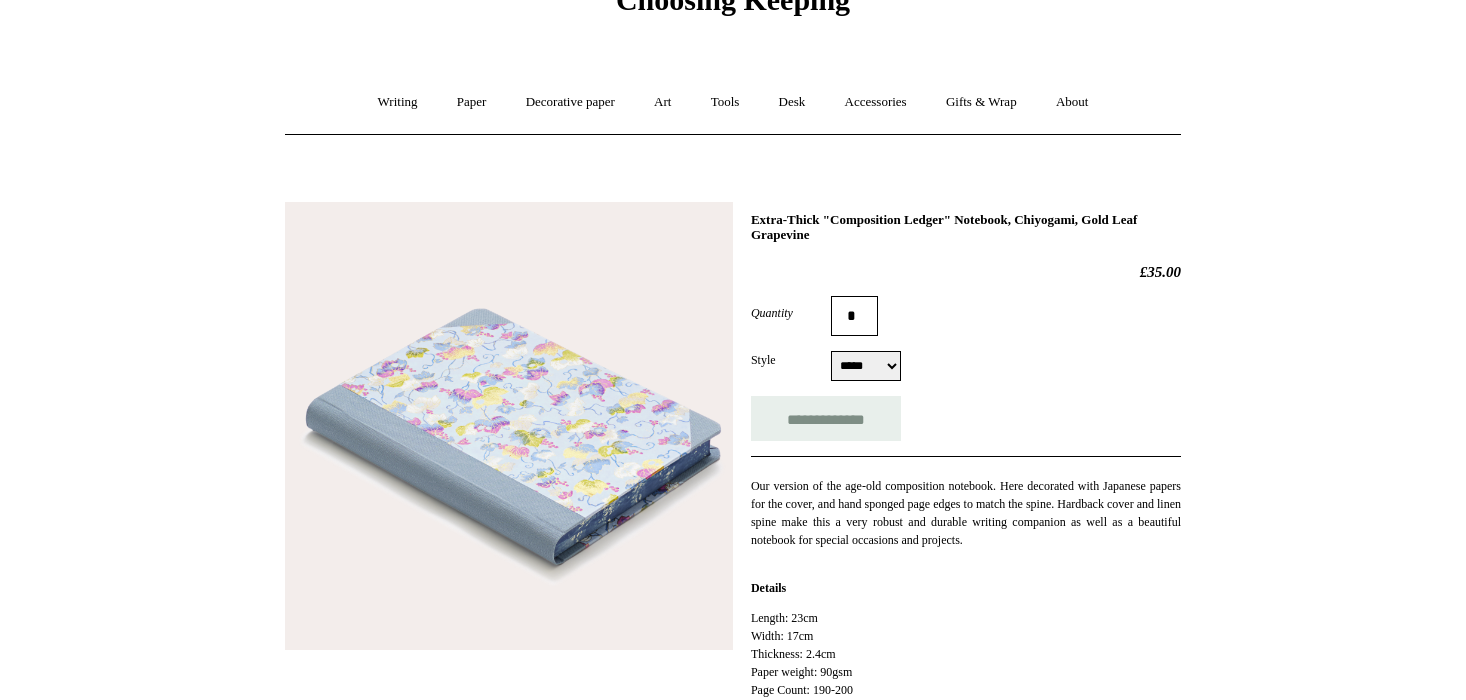 scroll, scrollTop: 0, scrollLeft: 0, axis: both 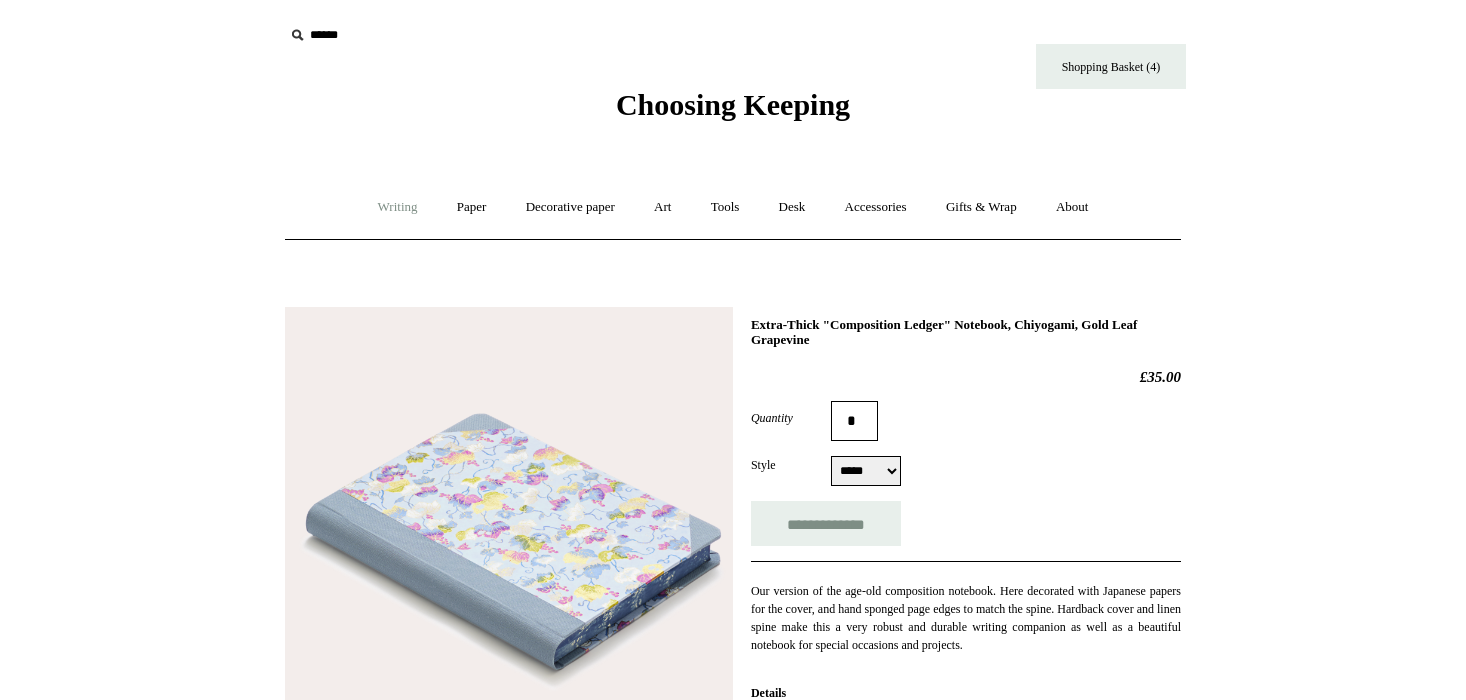 click on "Writing +" at bounding box center [398, 207] 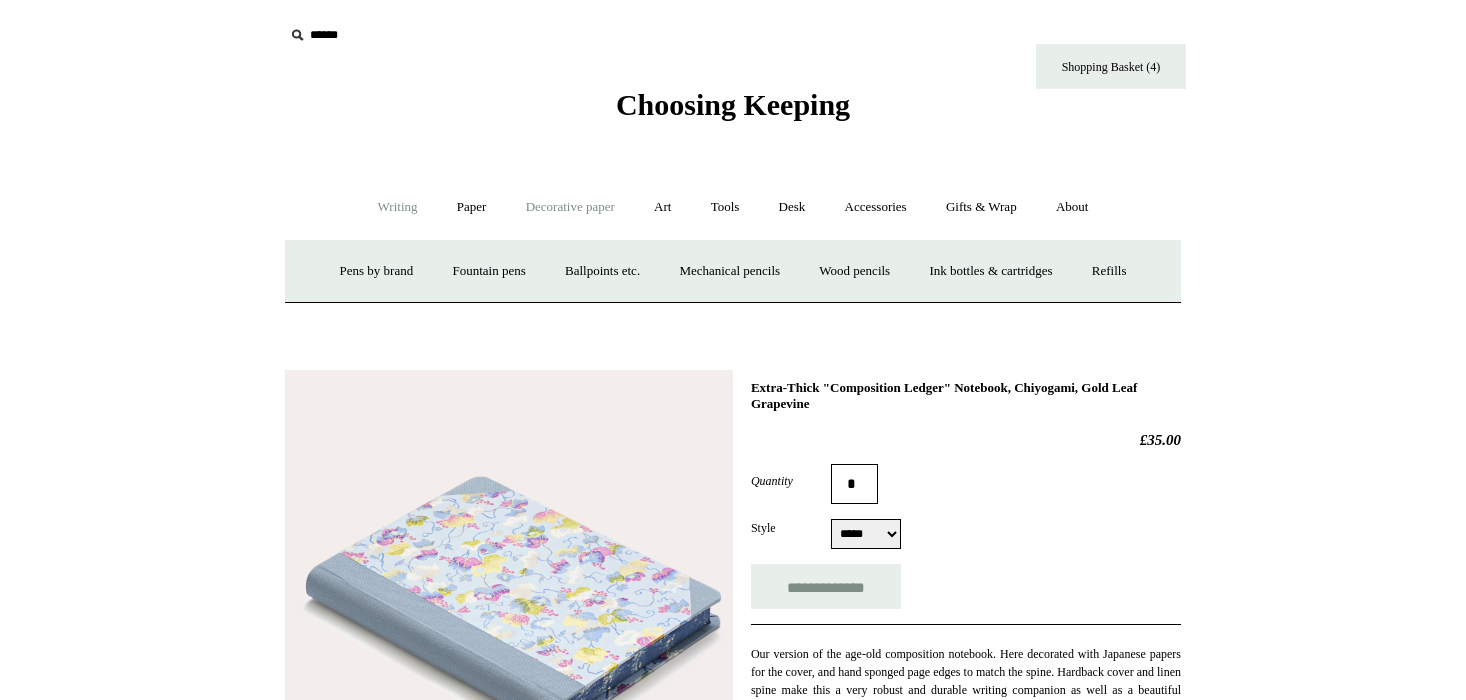 click on "Decorative paper +" at bounding box center (570, 207) 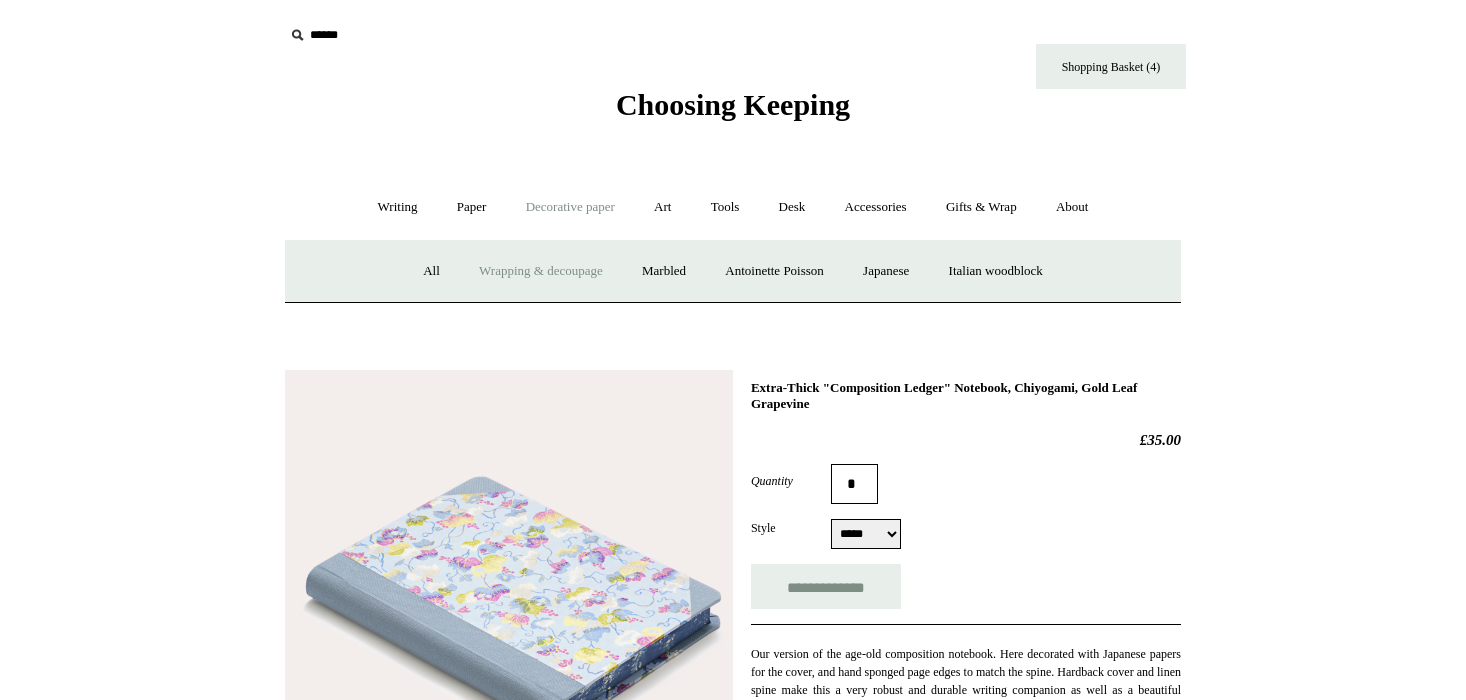 click on "Wrapping & decoupage" at bounding box center [541, 271] 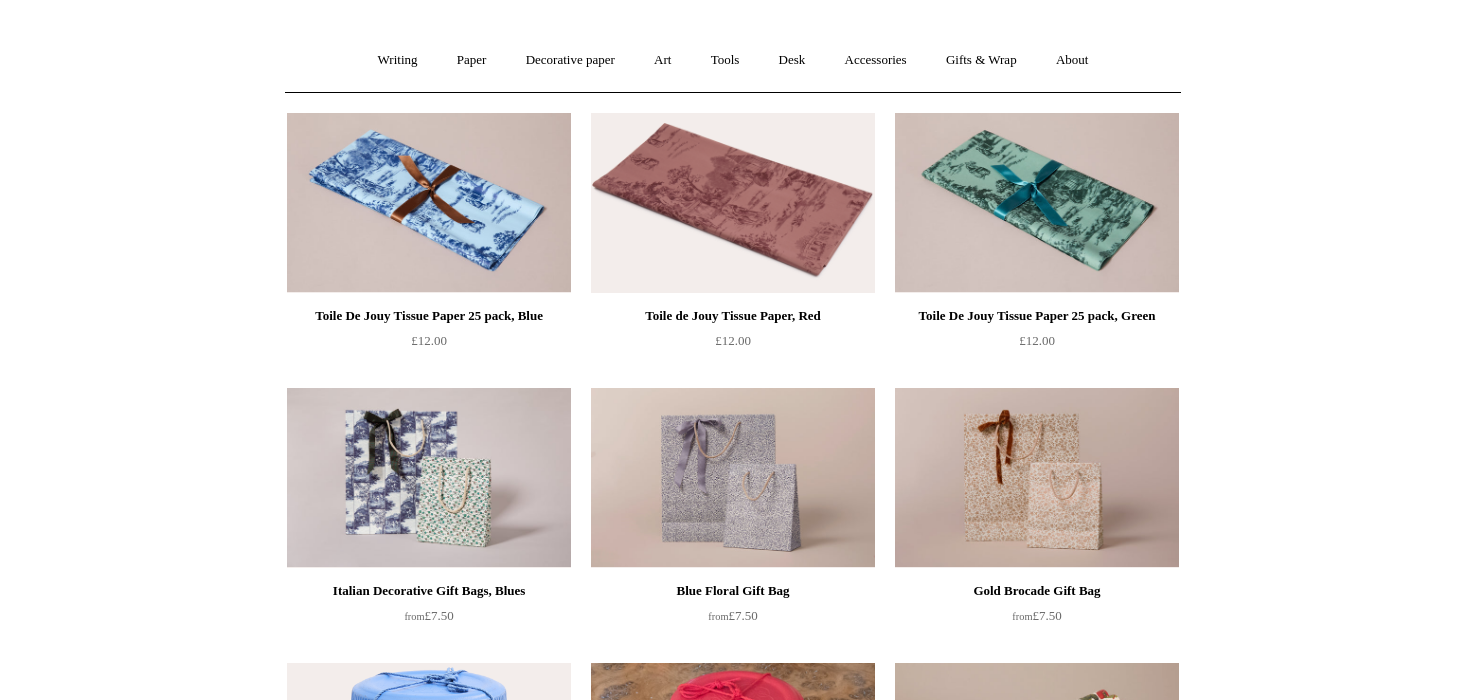 scroll, scrollTop: 0, scrollLeft: 0, axis: both 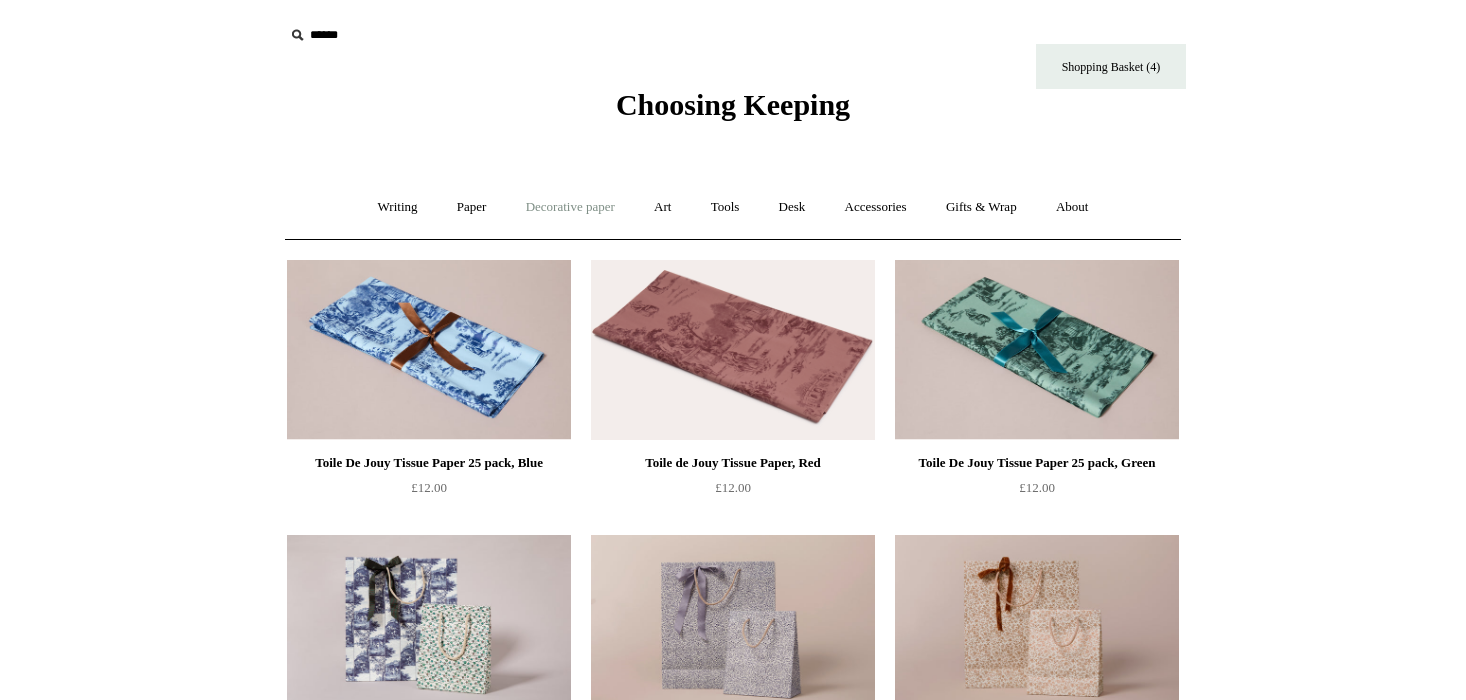 click on "Decorative paper +" at bounding box center [570, 207] 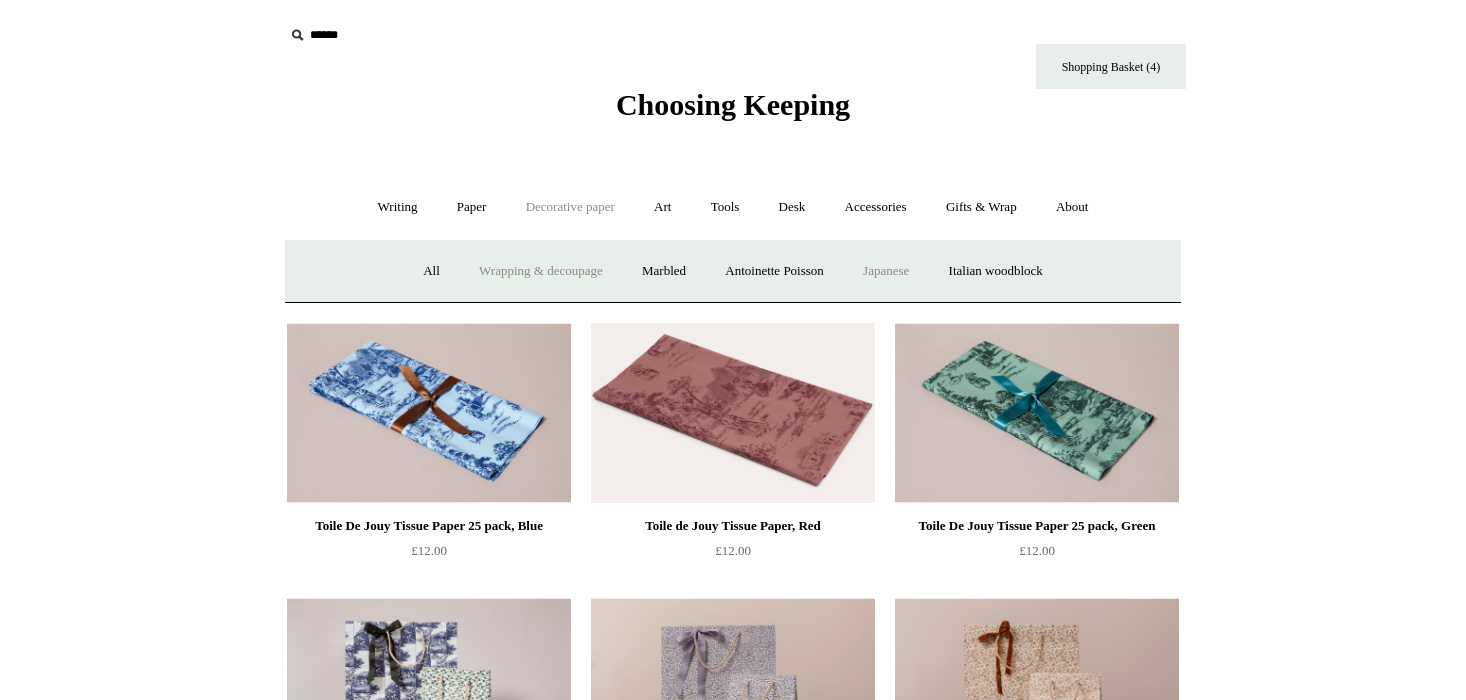 click on "Japanese" at bounding box center [886, 271] 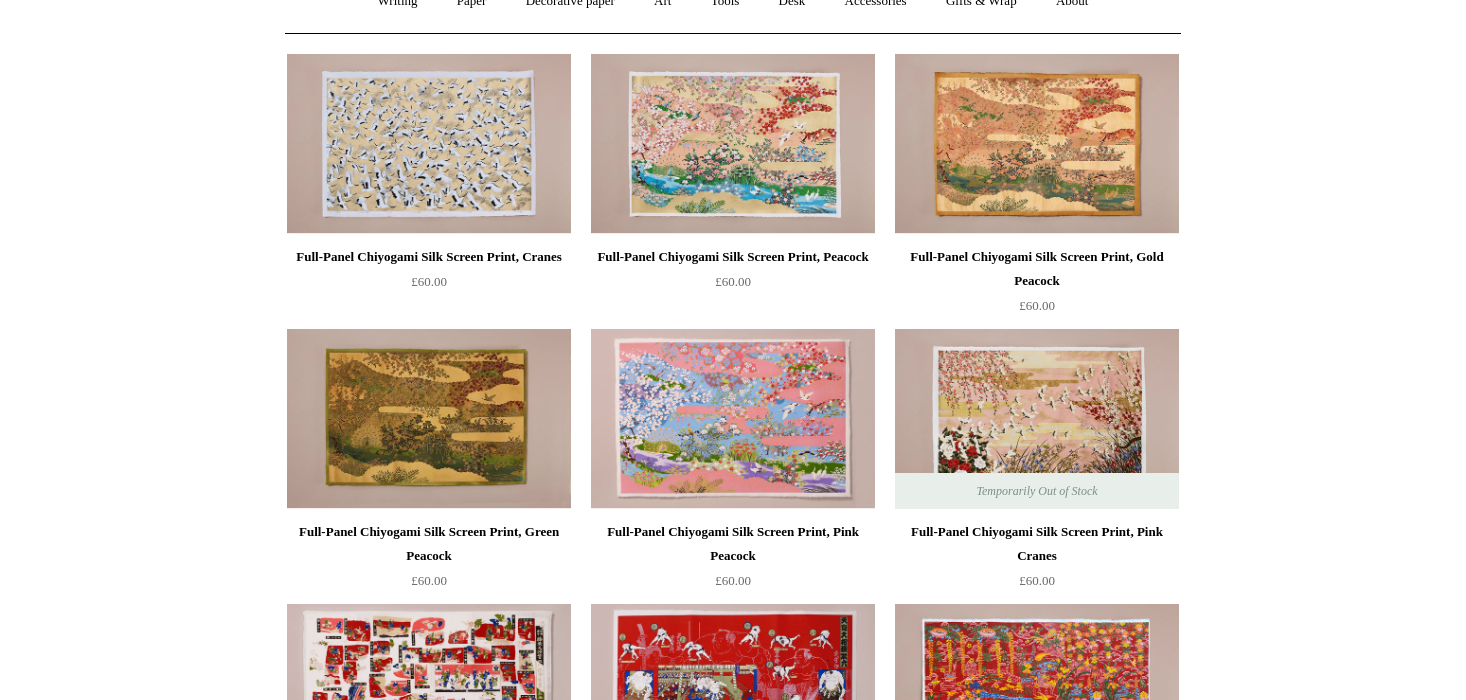 scroll, scrollTop: 0, scrollLeft: 0, axis: both 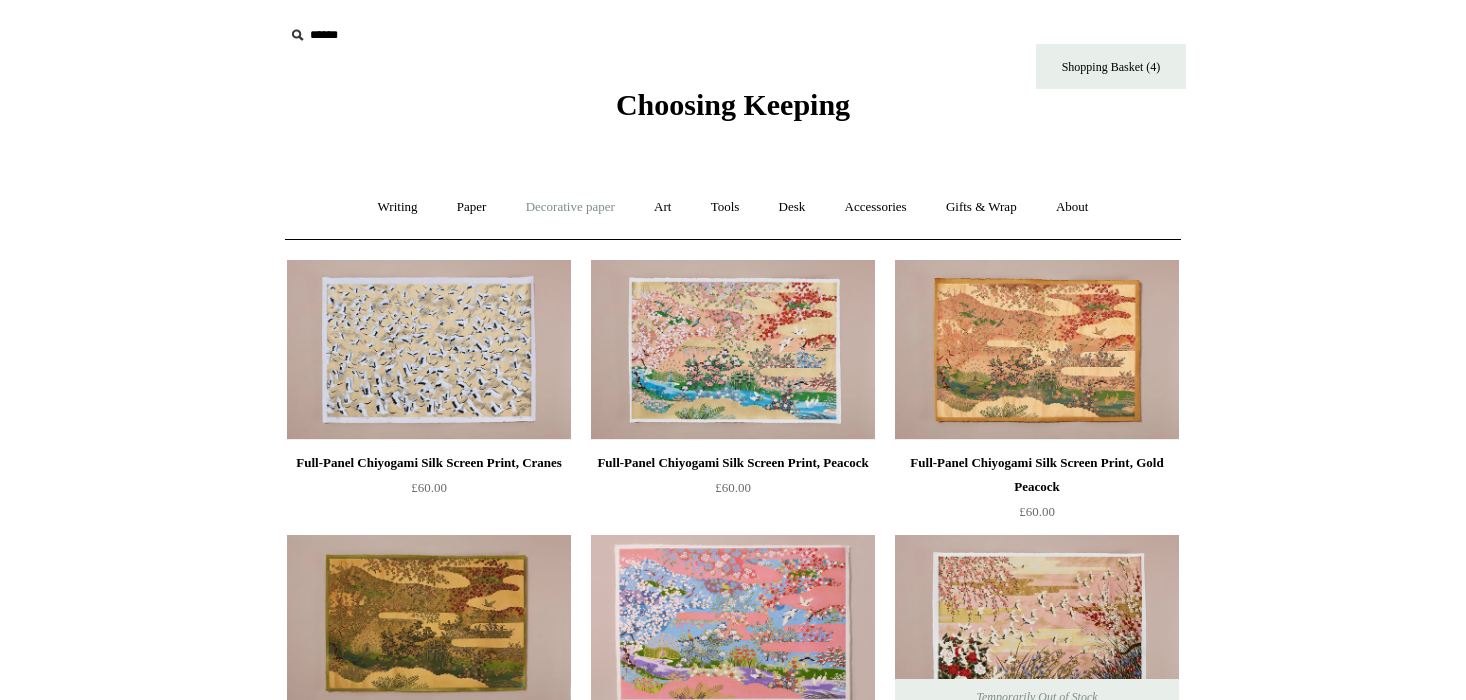 click on "Decorative paper +" at bounding box center (570, 207) 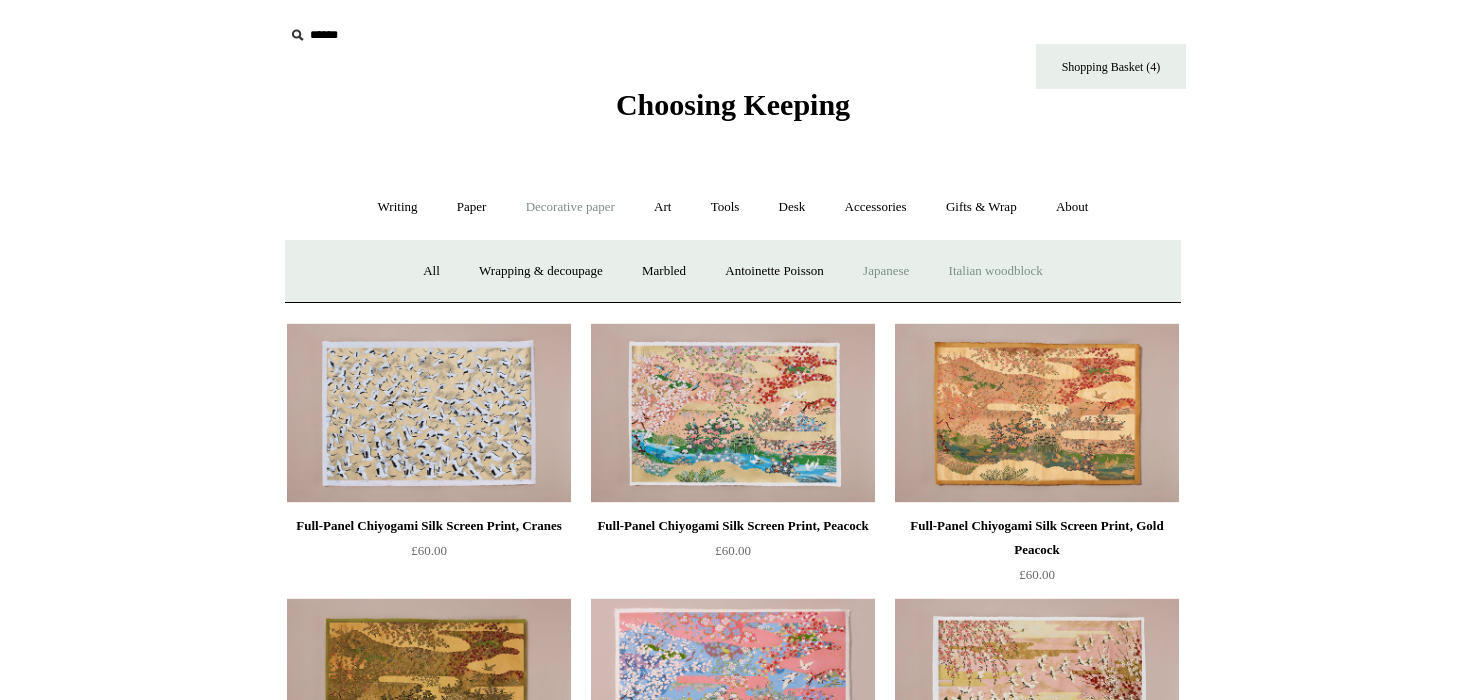 click on "Italian woodblock" at bounding box center [996, 271] 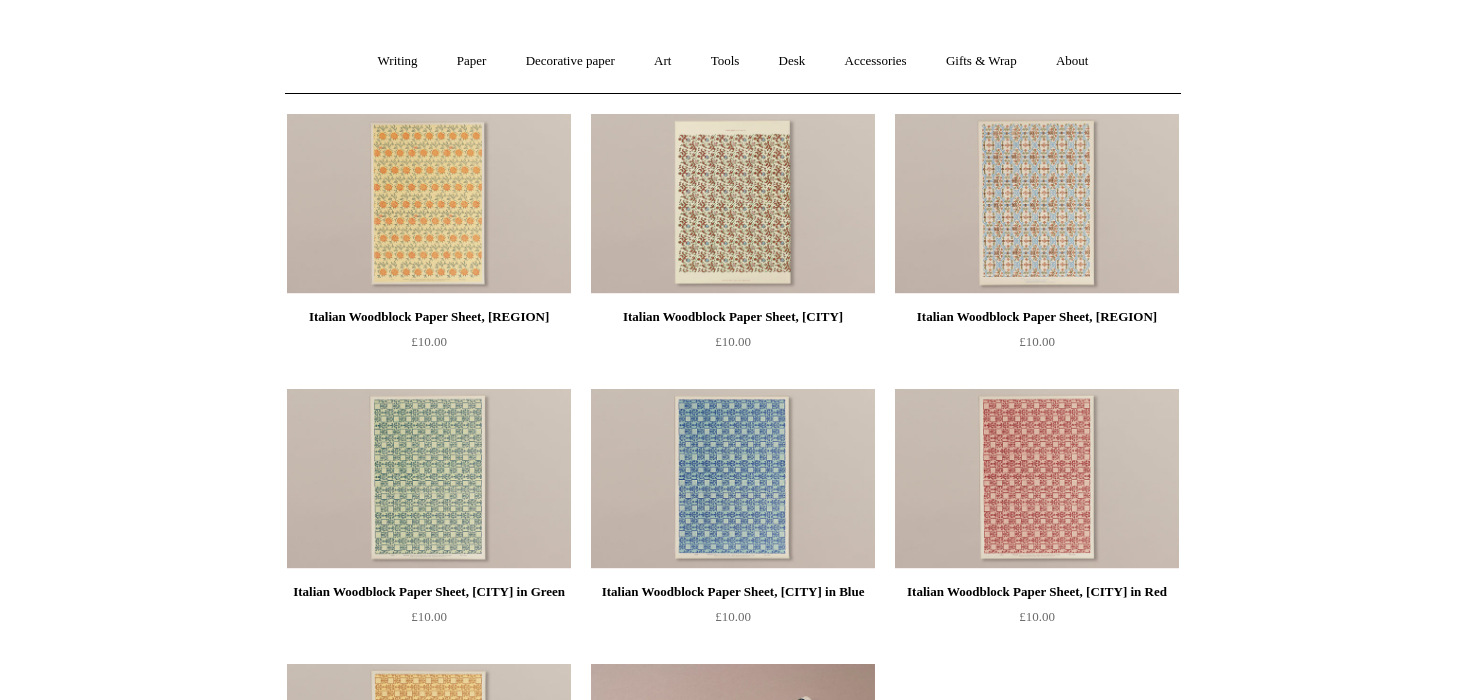 scroll, scrollTop: 0, scrollLeft: 0, axis: both 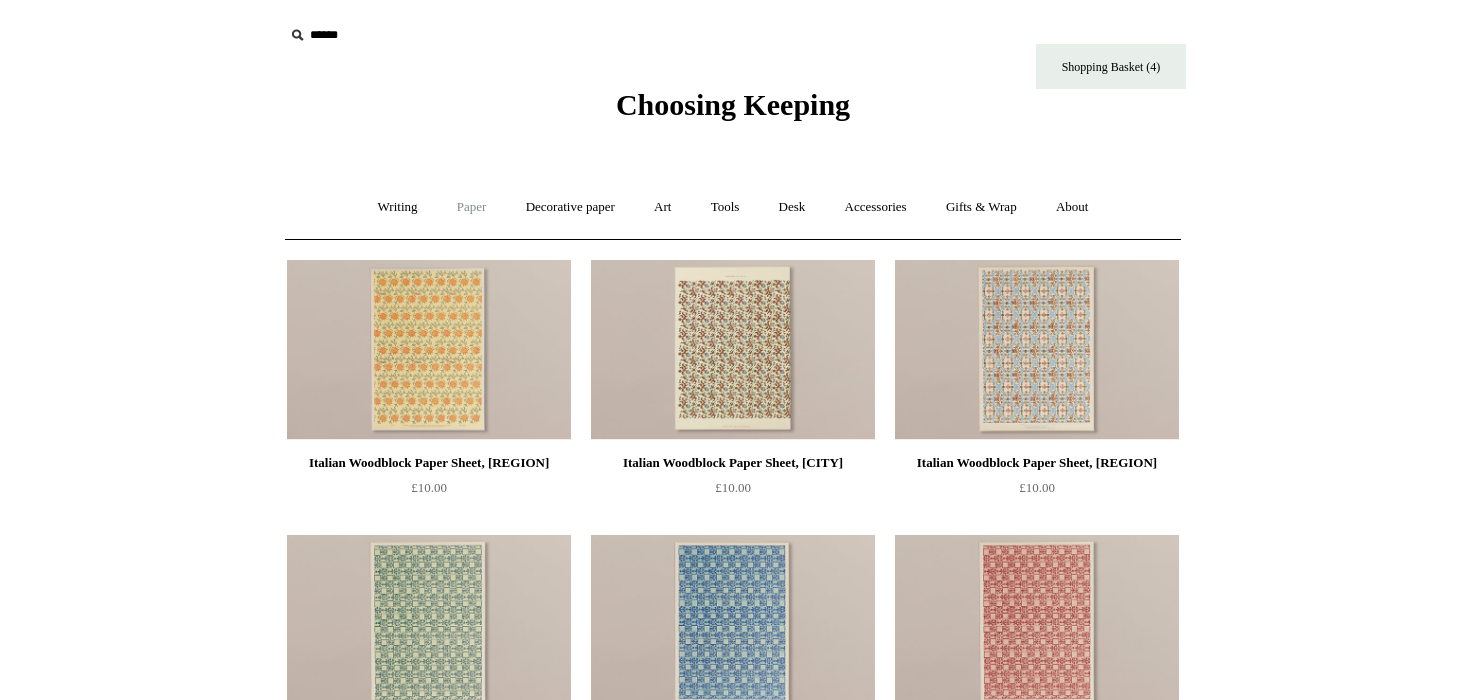 click on "Paper +" at bounding box center [472, 207] 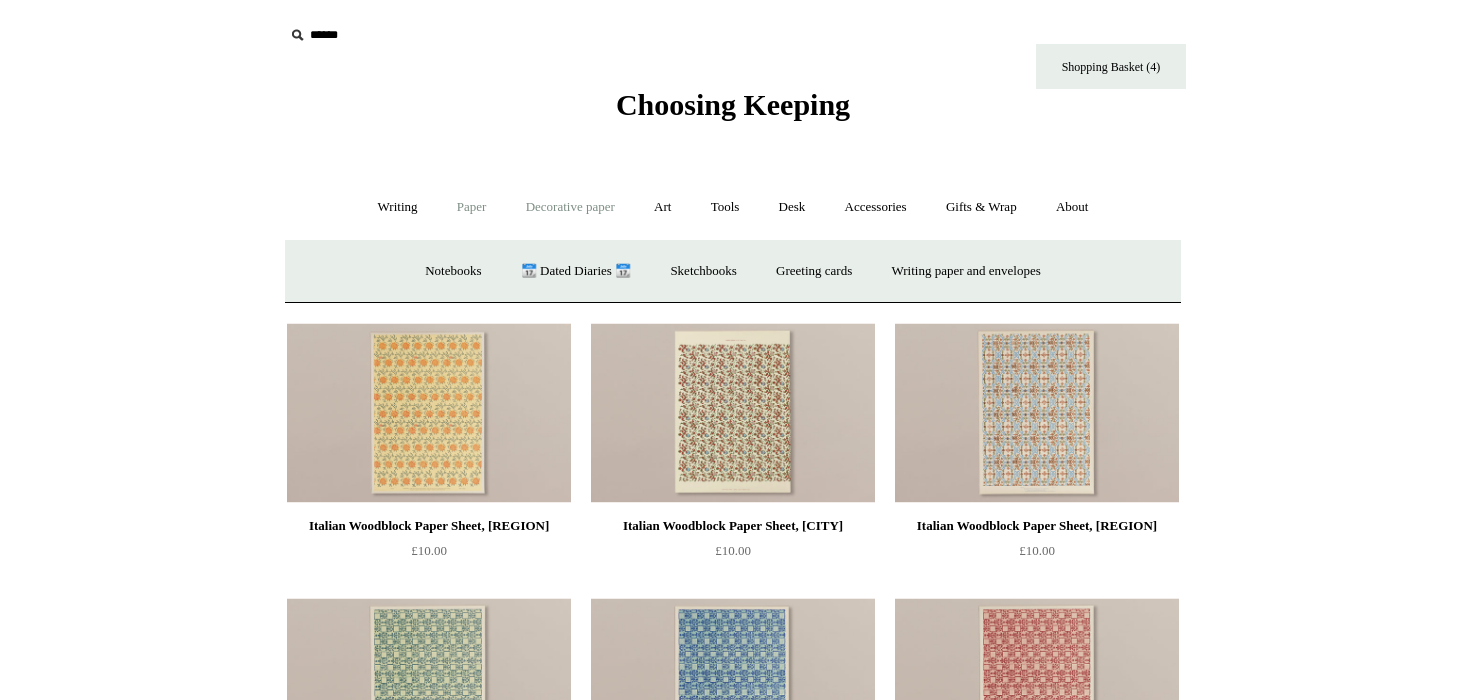 click on "Decorative paper +" at bounding box center (570, 207) 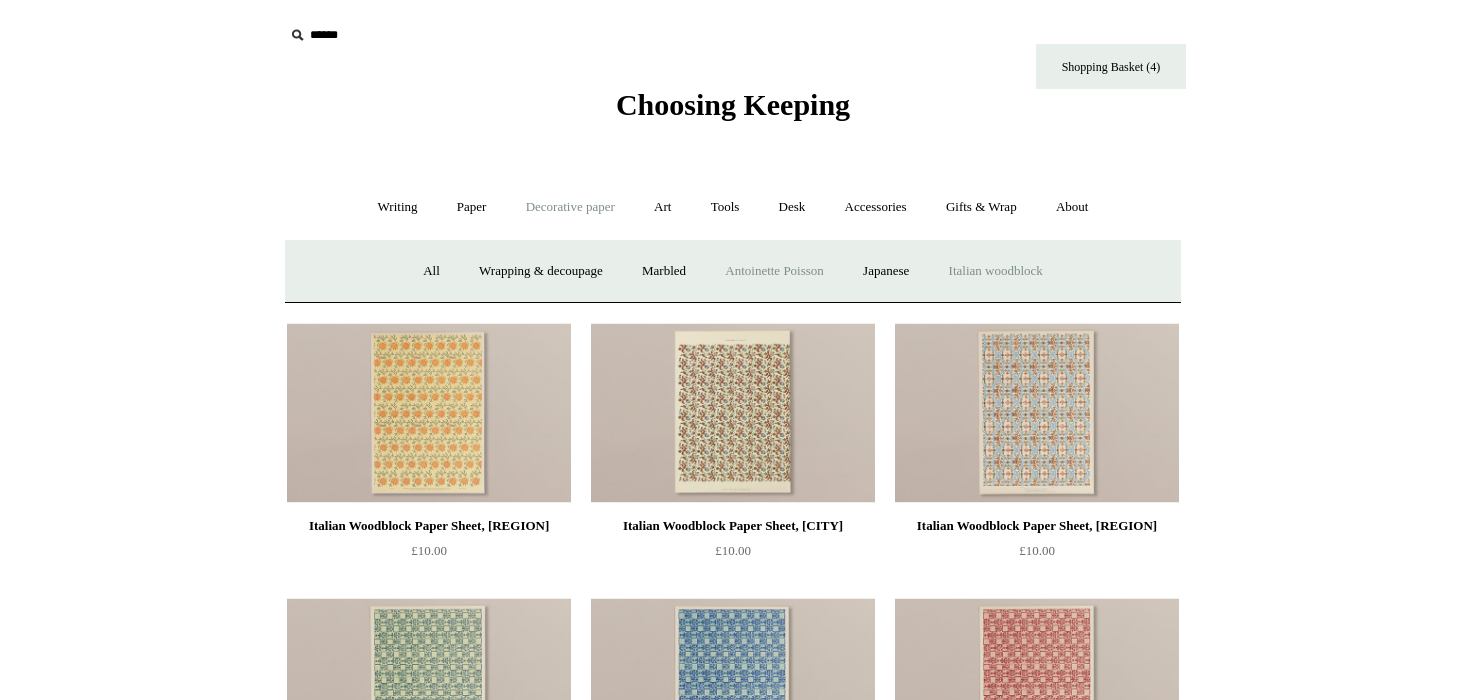 click on "Antoinette Poisson" at bounding box center [774, 271] 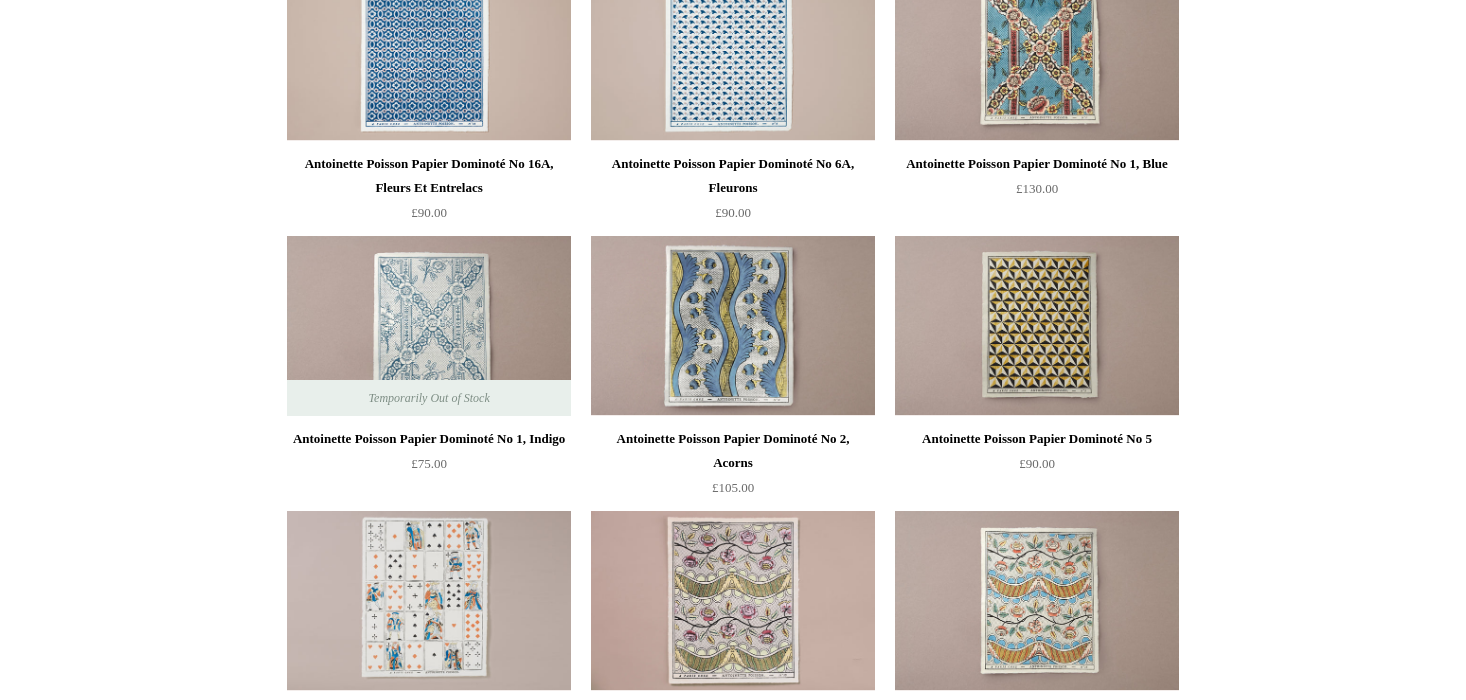 scroll, scrollTop: 0, scrollLeft: 0, axis: both 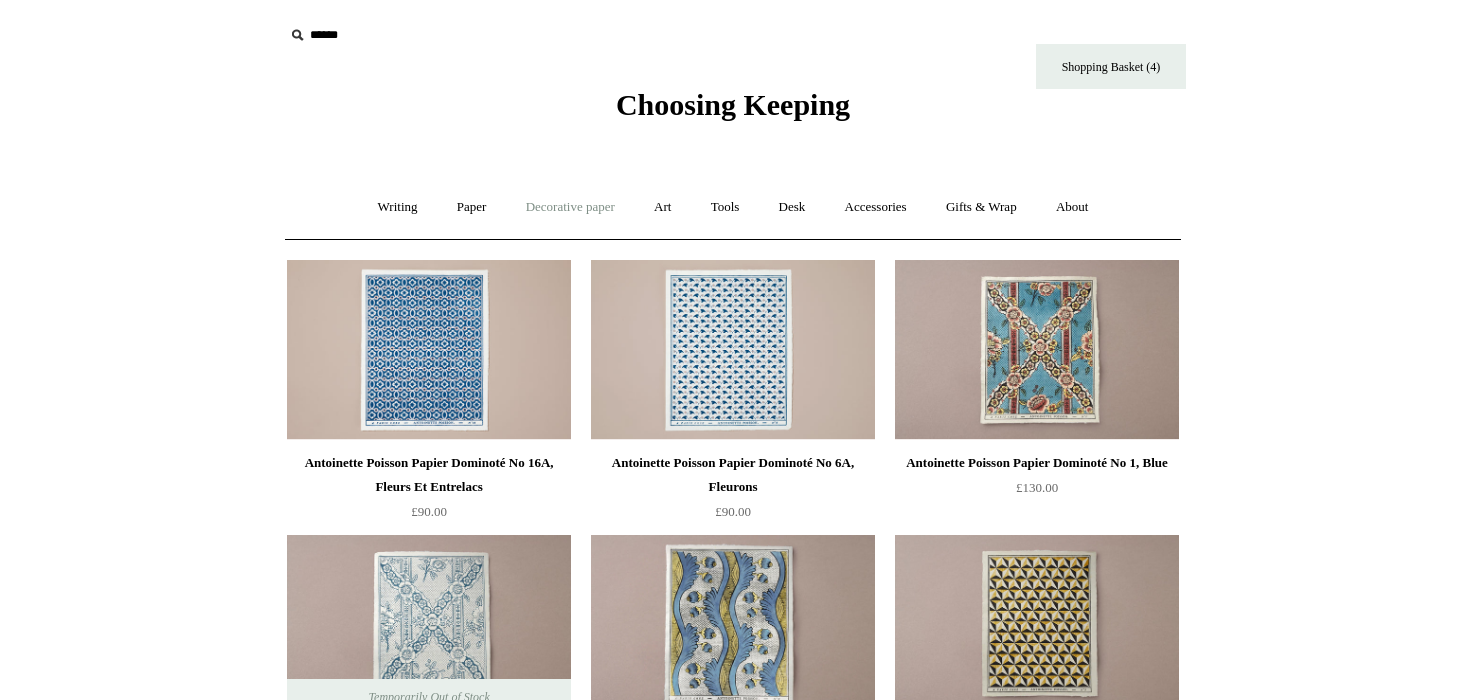 click on "Decorative paper +" at bounding box center (570, 207) 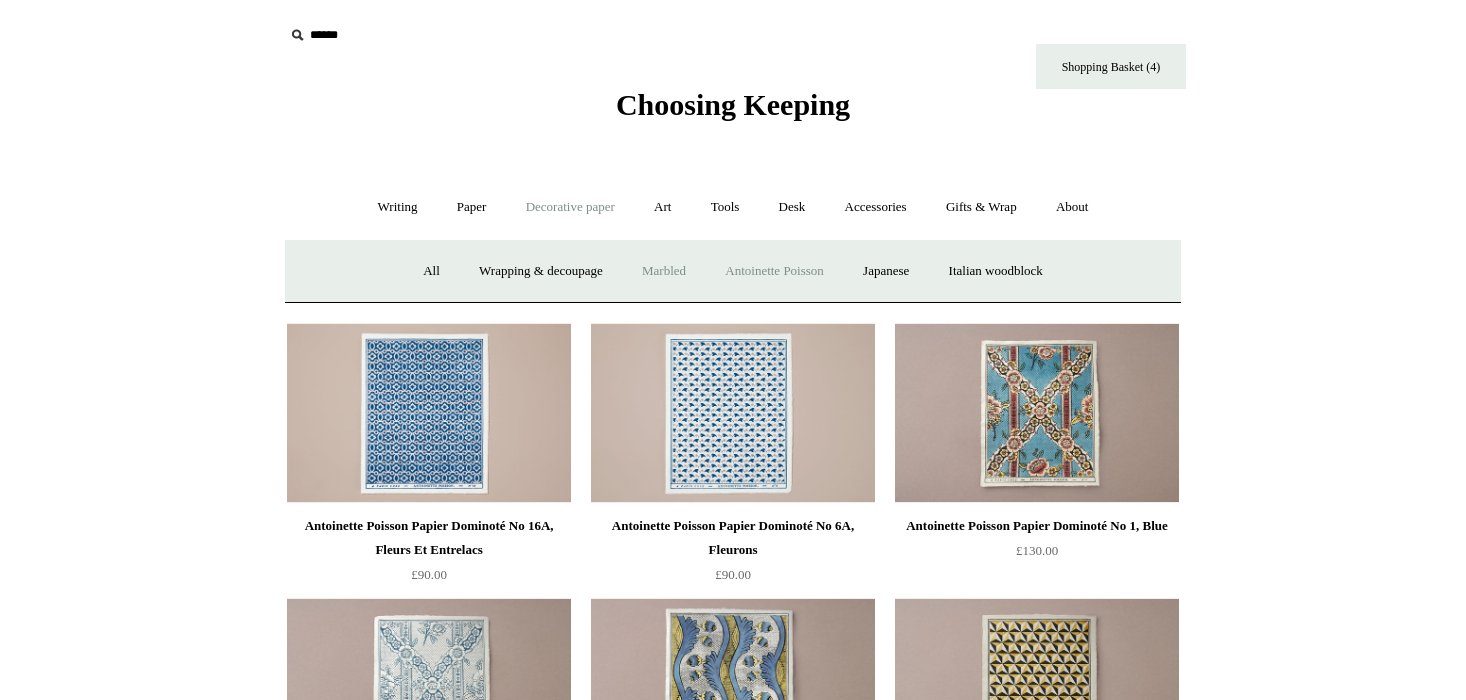 click on "Marbled" at bounding box center (664, 271) 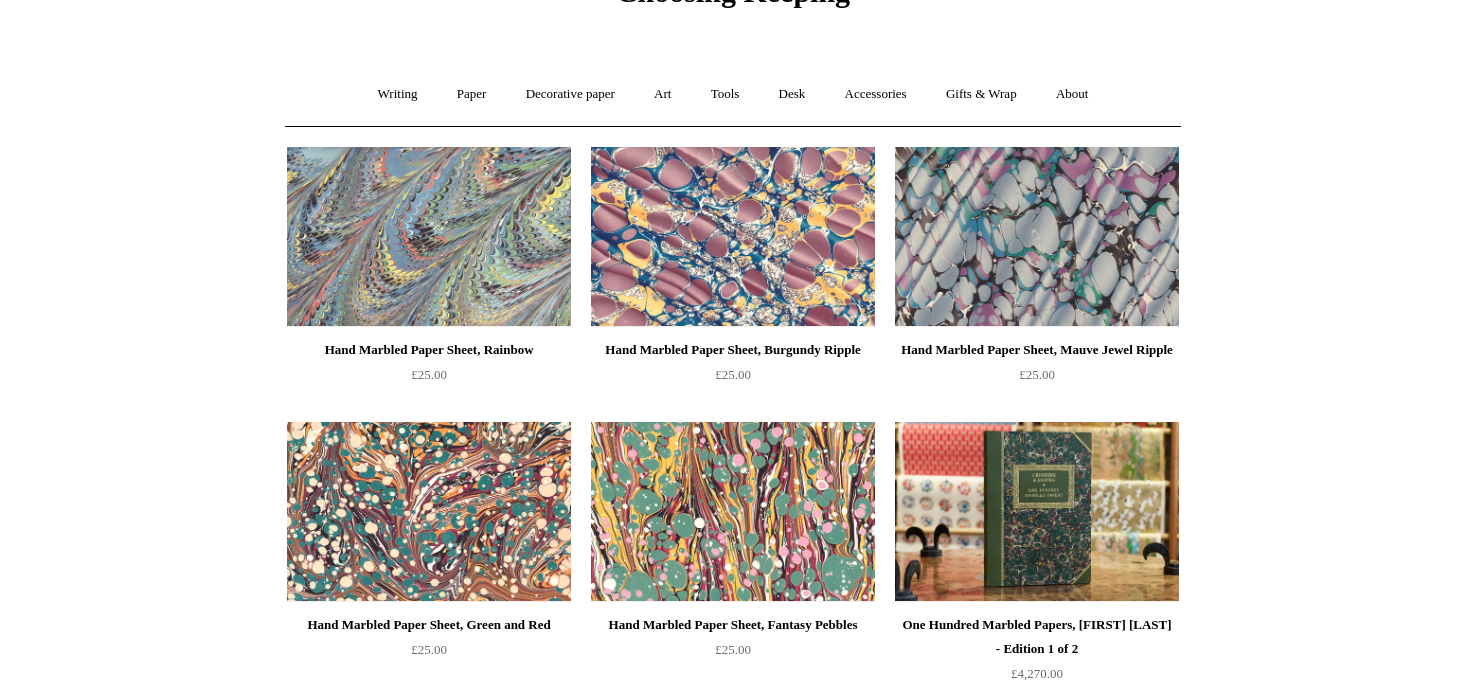 scroll, scrollTop: 108, scrollLeft: 0, axis: vertical 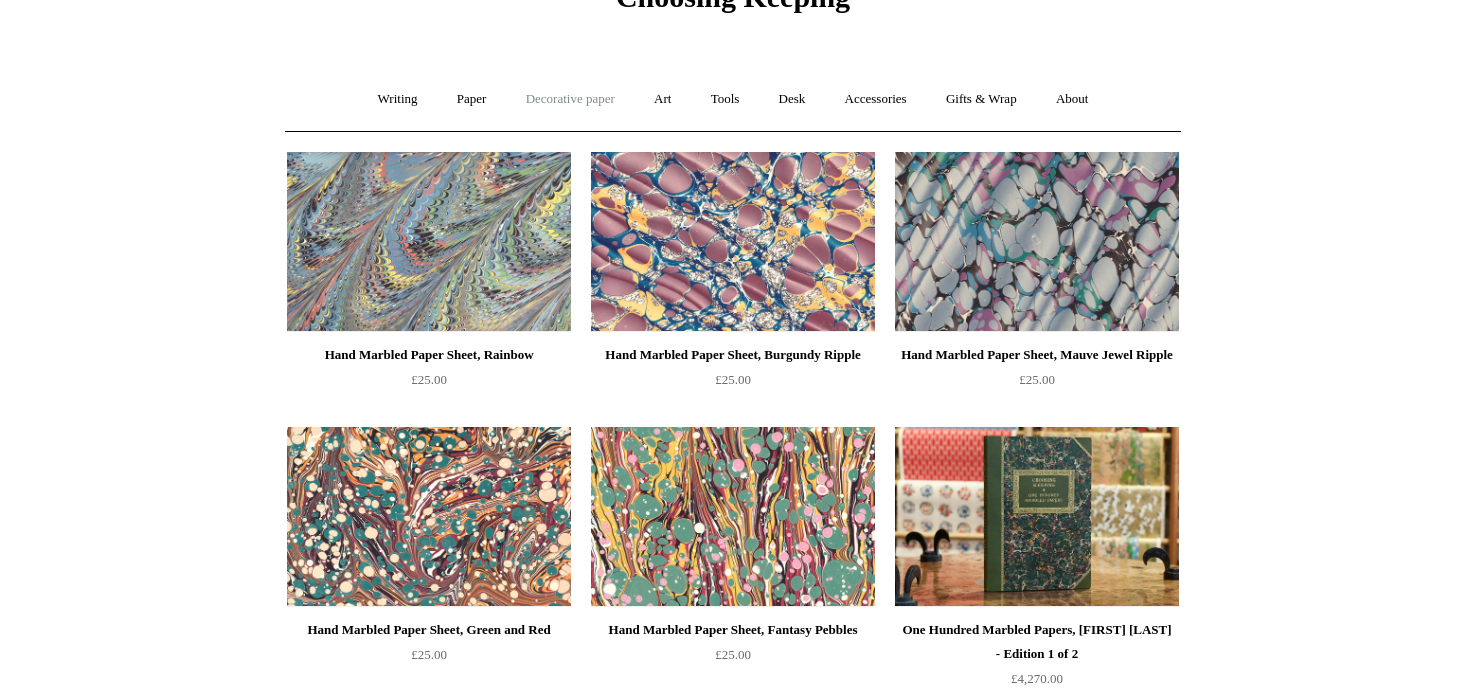 click on "Decorative paper +" at bounding box center [570, 99] 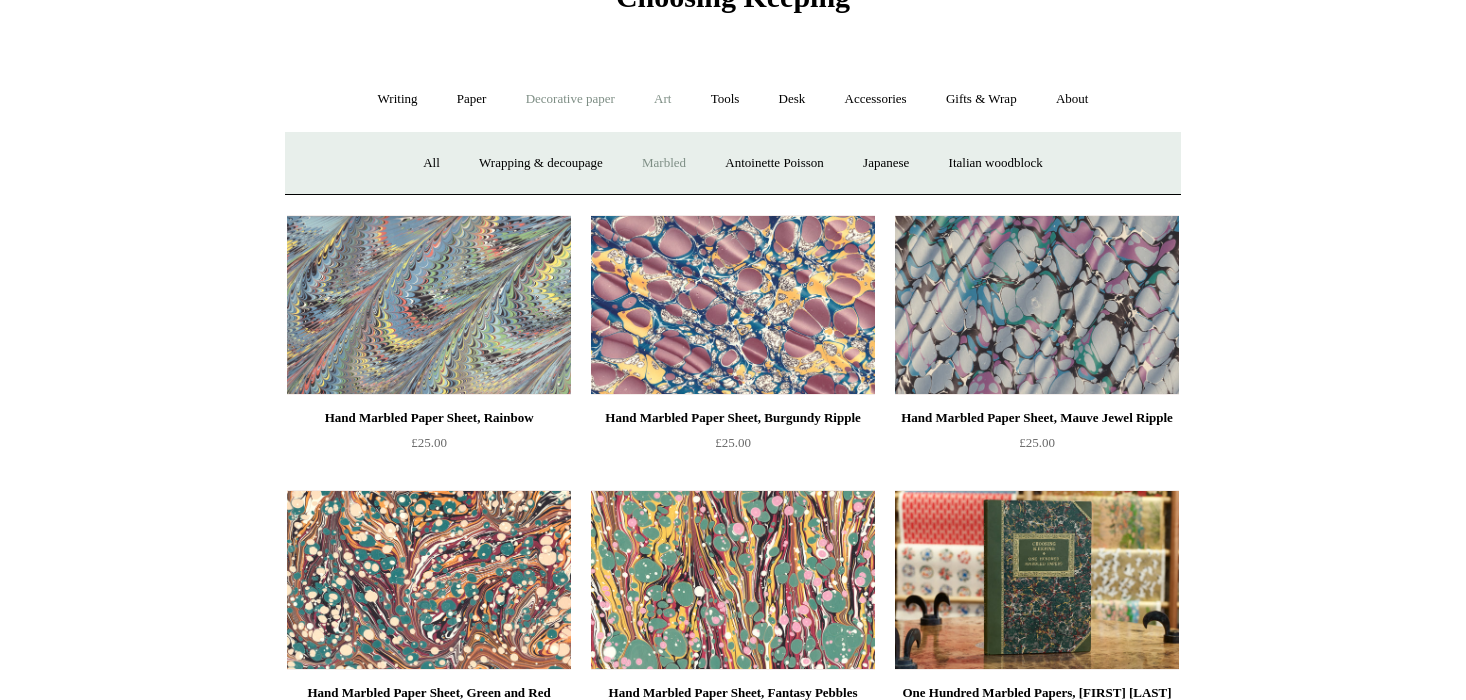 click on "Art +" at bounding box center (662, 99) 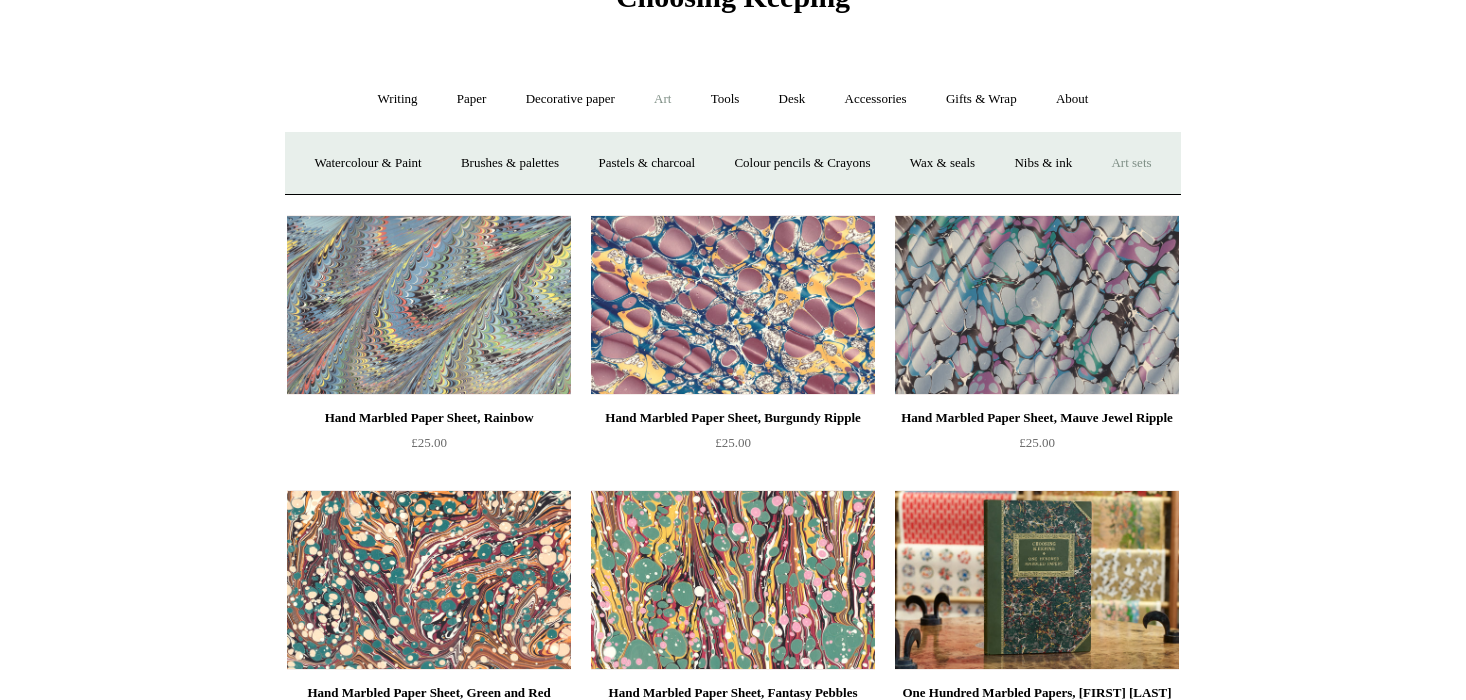 click on "Art sets" at bounding box center (1131, 163) 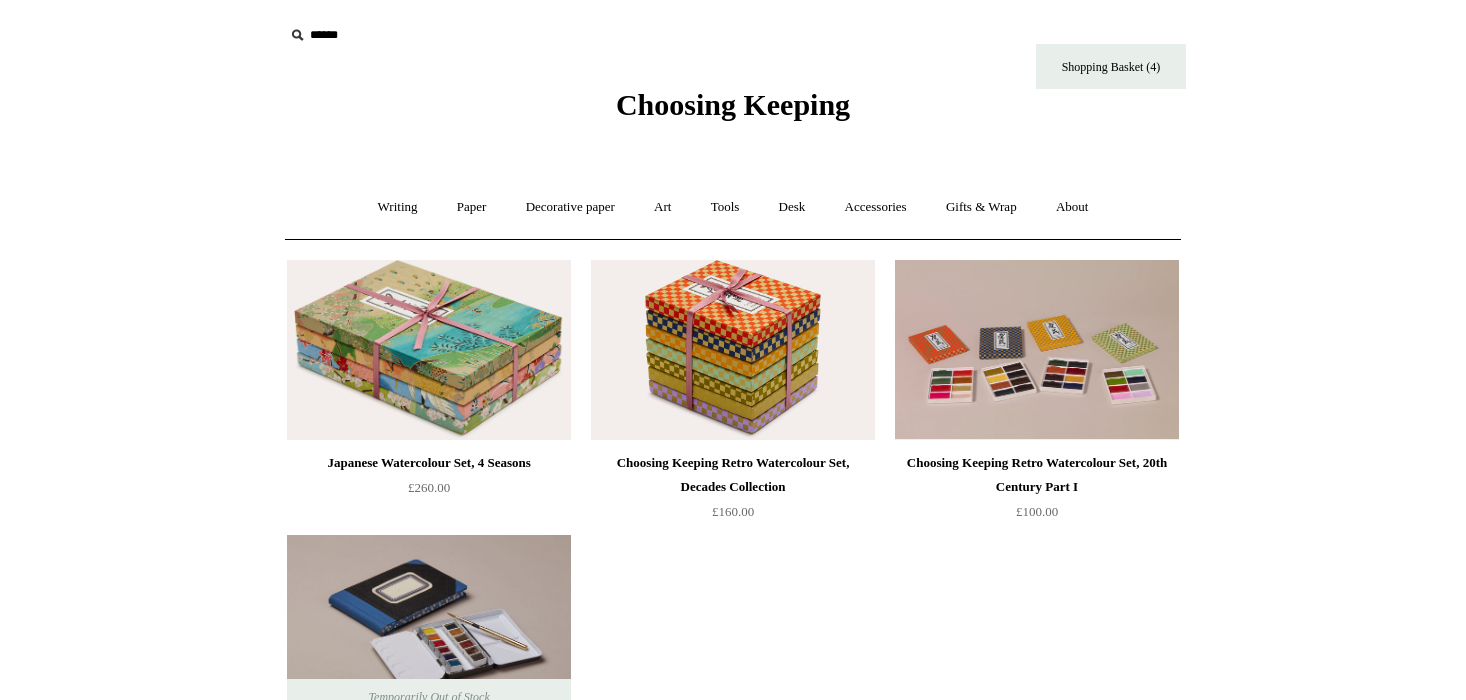 scroll, scrollTop: 116, scrollLeft: 0, axis: vertical 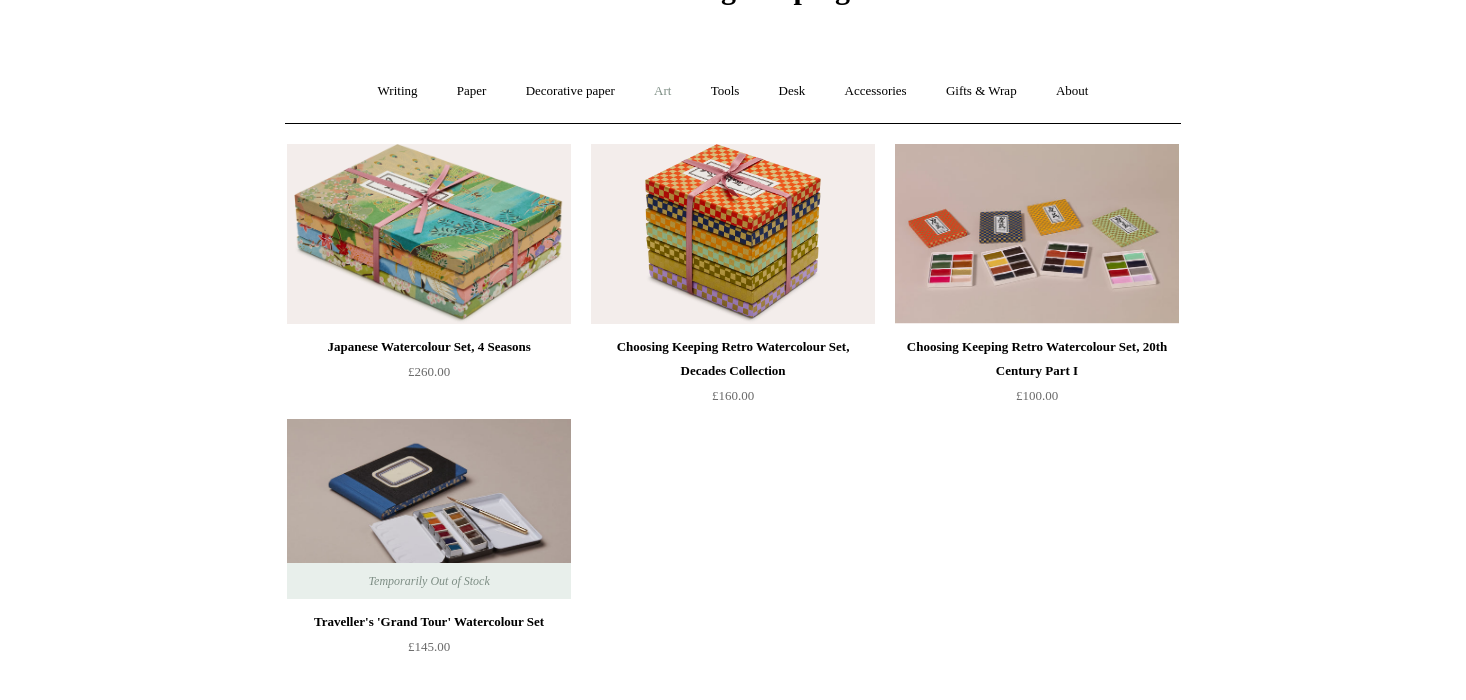 click on "Art +" at bounding box center (662, 91) 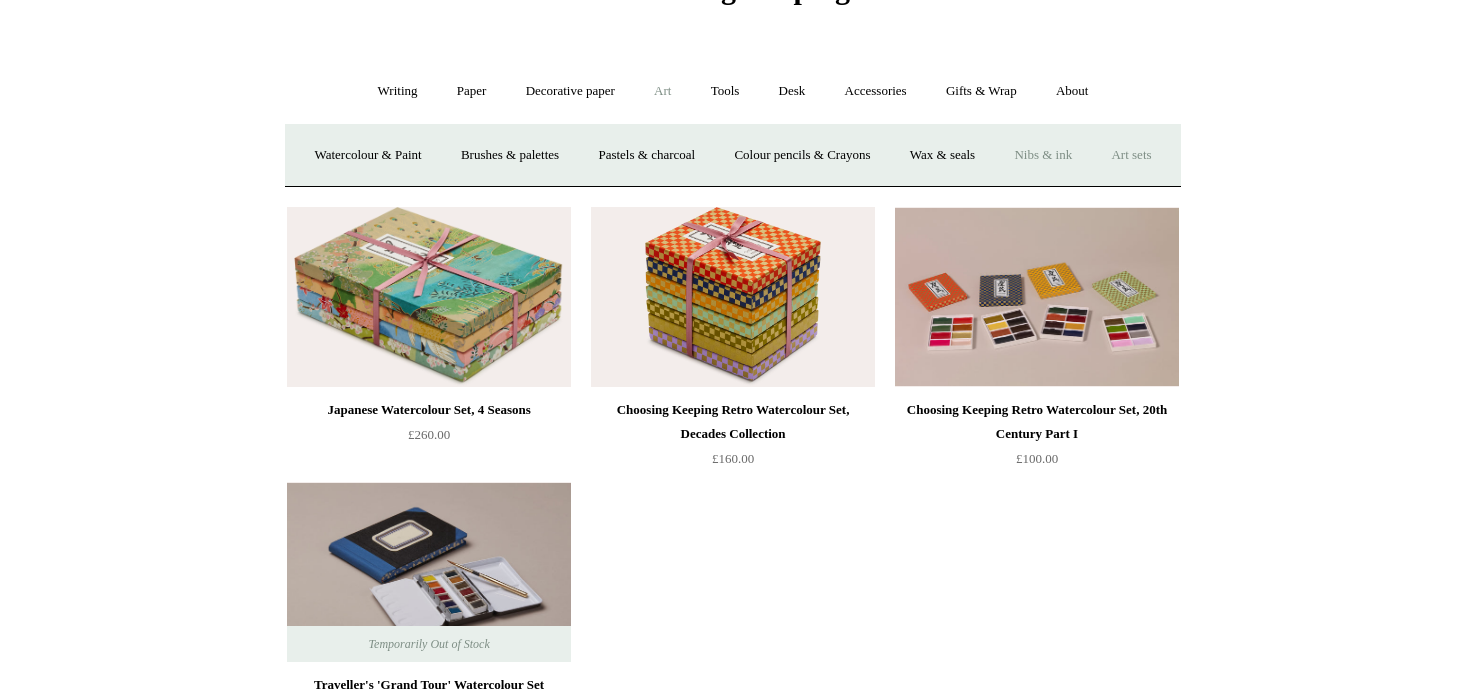 click on "Nibs & ink" at bounding box center [1043, 155] 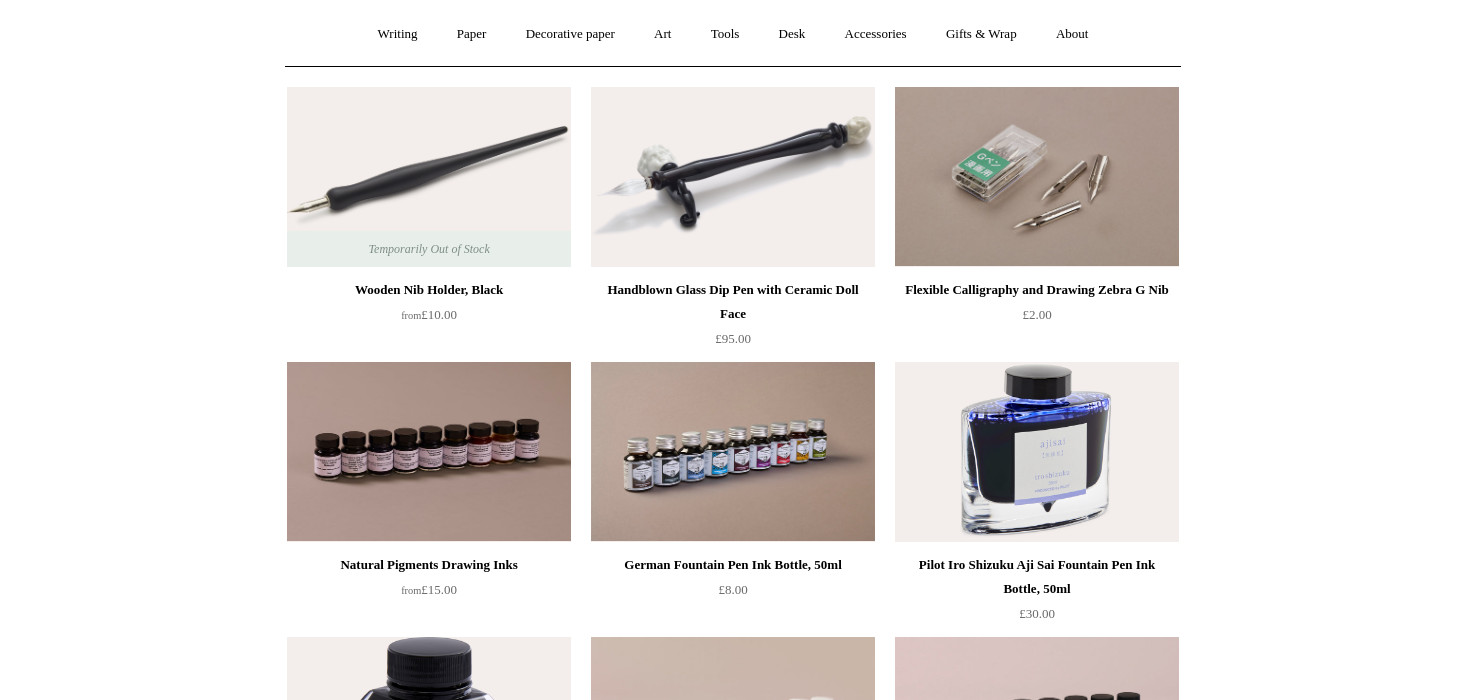 scroll, scrollTop: 0, scrollLeft: 0, axis: both 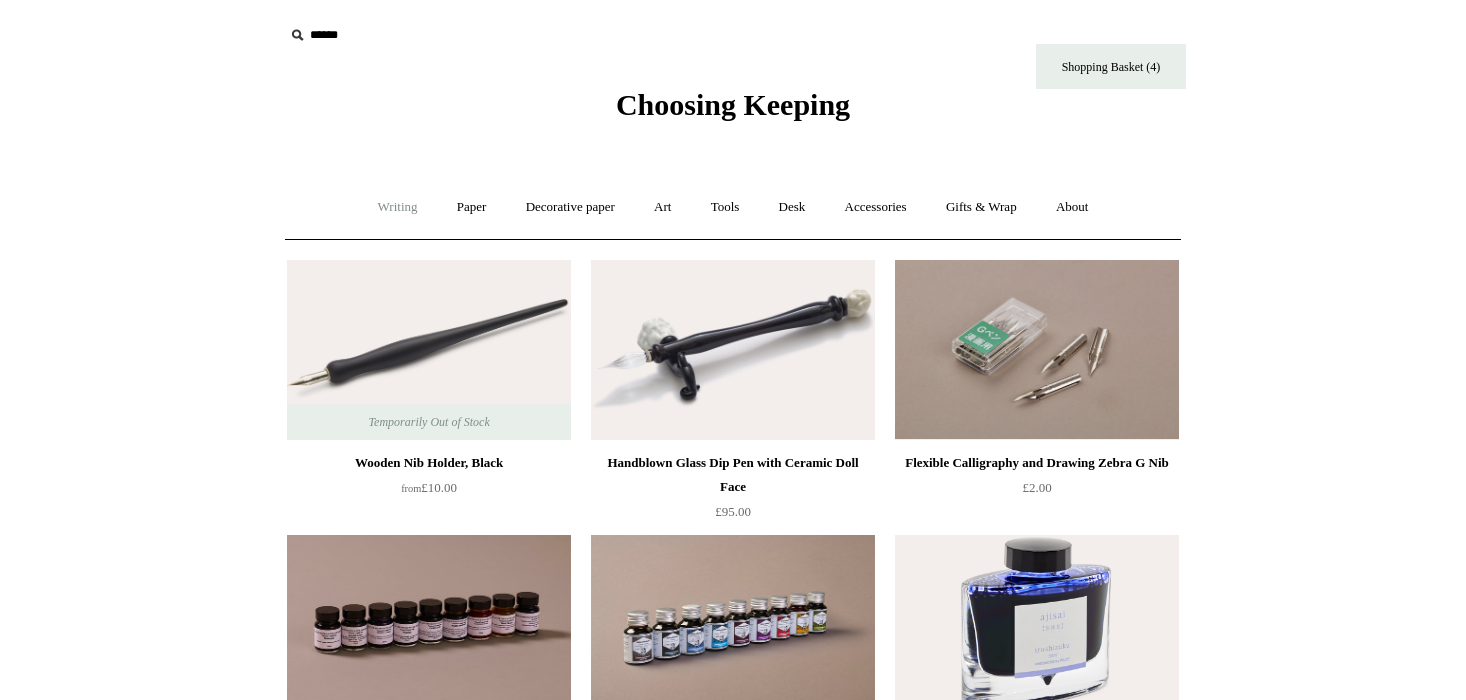 click on "Writing +" at bounding box center [398, 207] 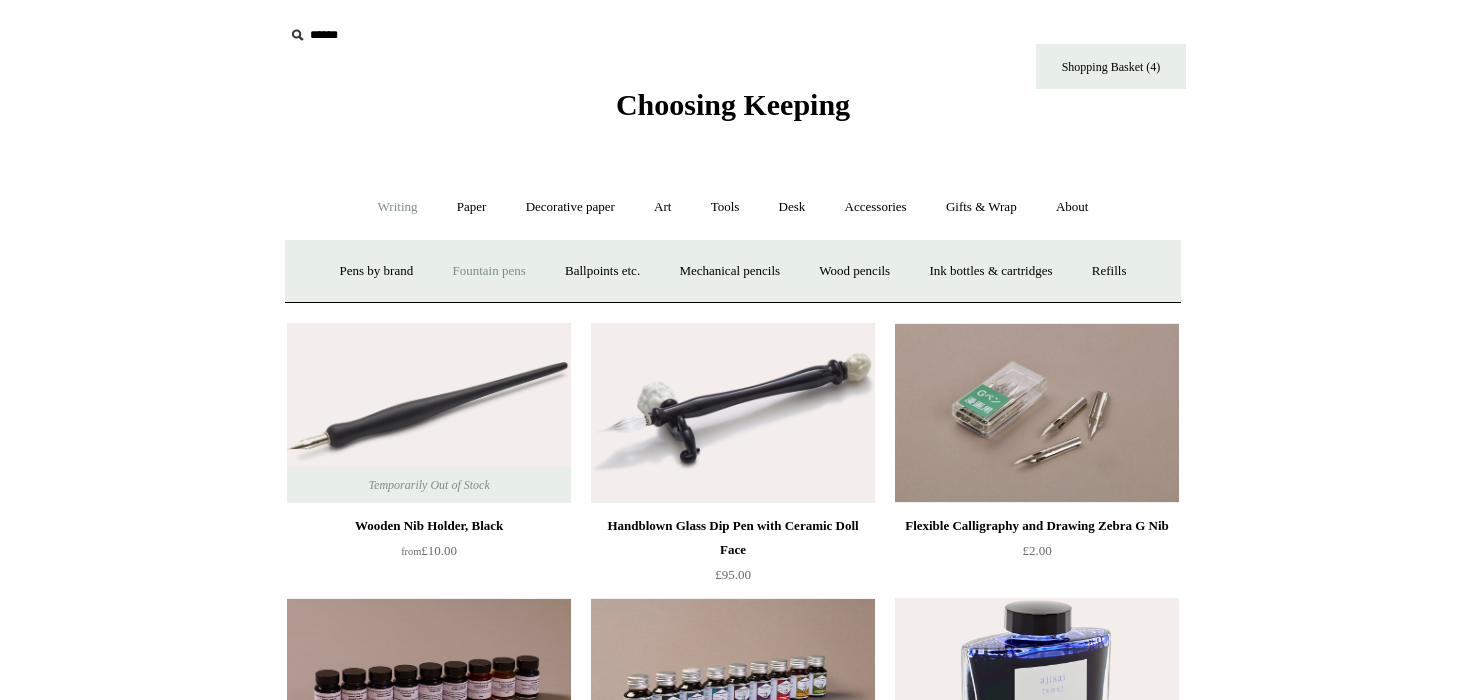 click on "Fountain pens +" at bounding box center (488, 271) 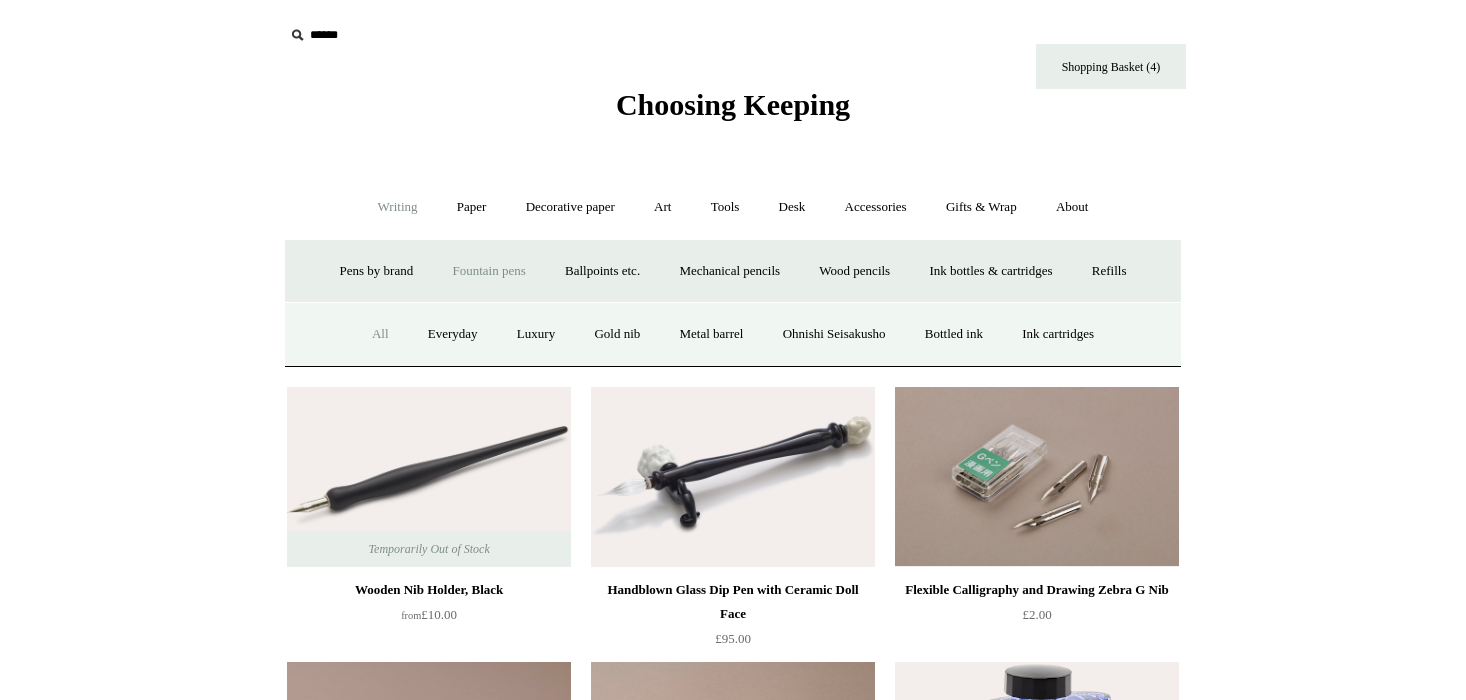 click on "All" at bounding box center [380, 334] 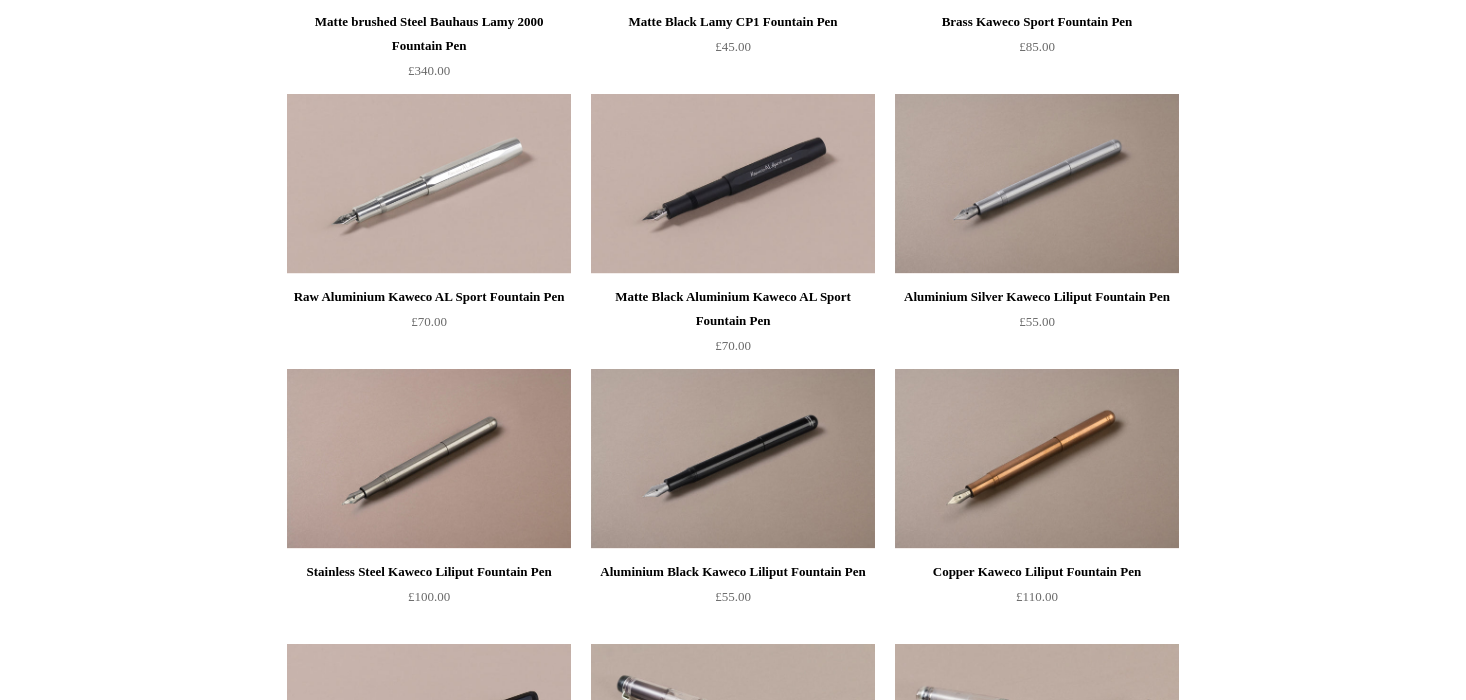 scroll, scrollTop: 3196, scrollLeft: 0, axis: vertical 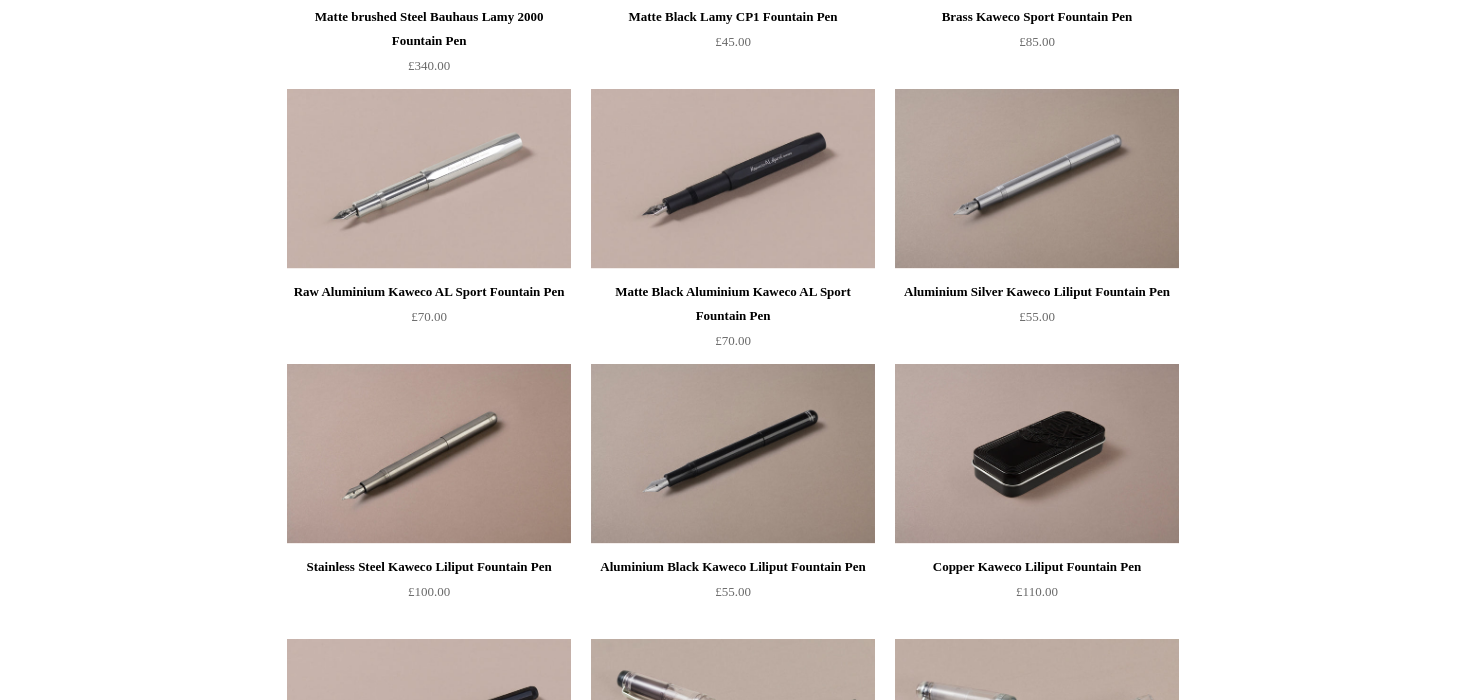 click at bounding box center (1037, 454) 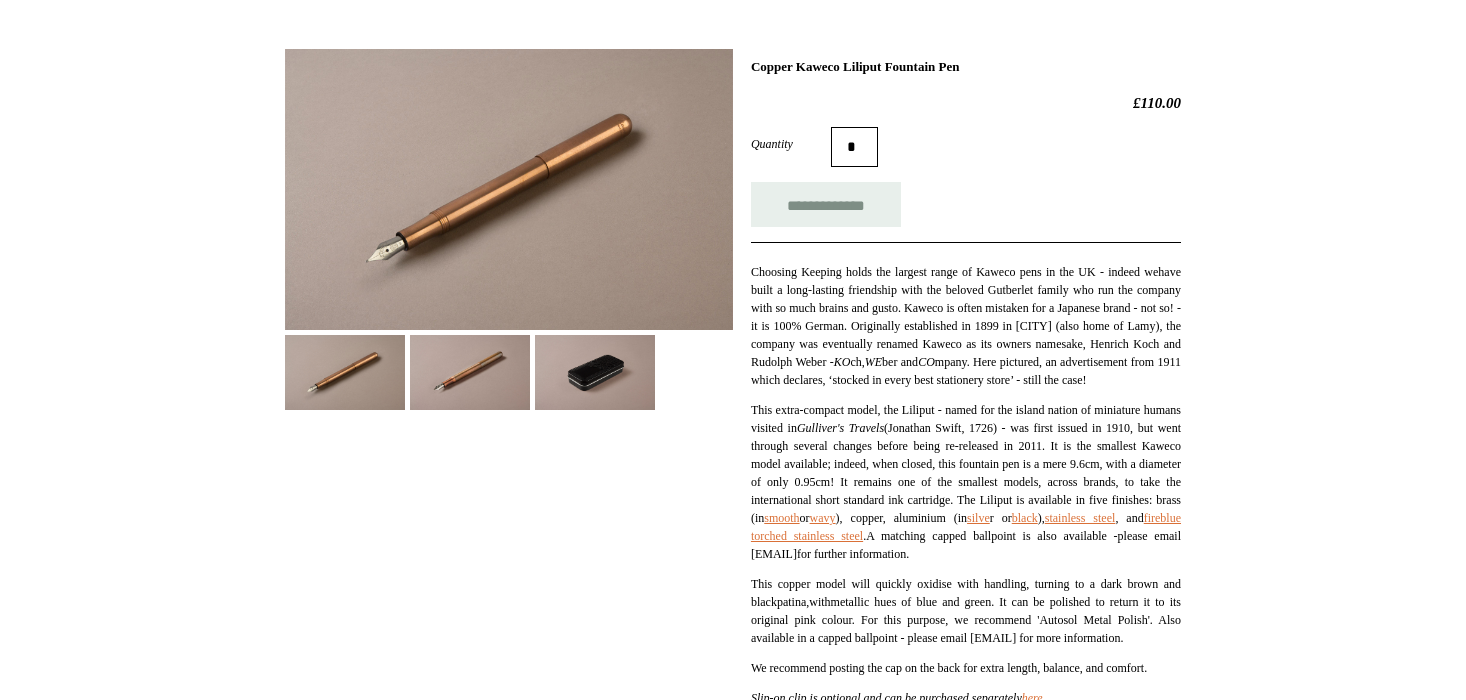 scroll, scrollTop: 262, scrollLeft: 0, axis: vertical 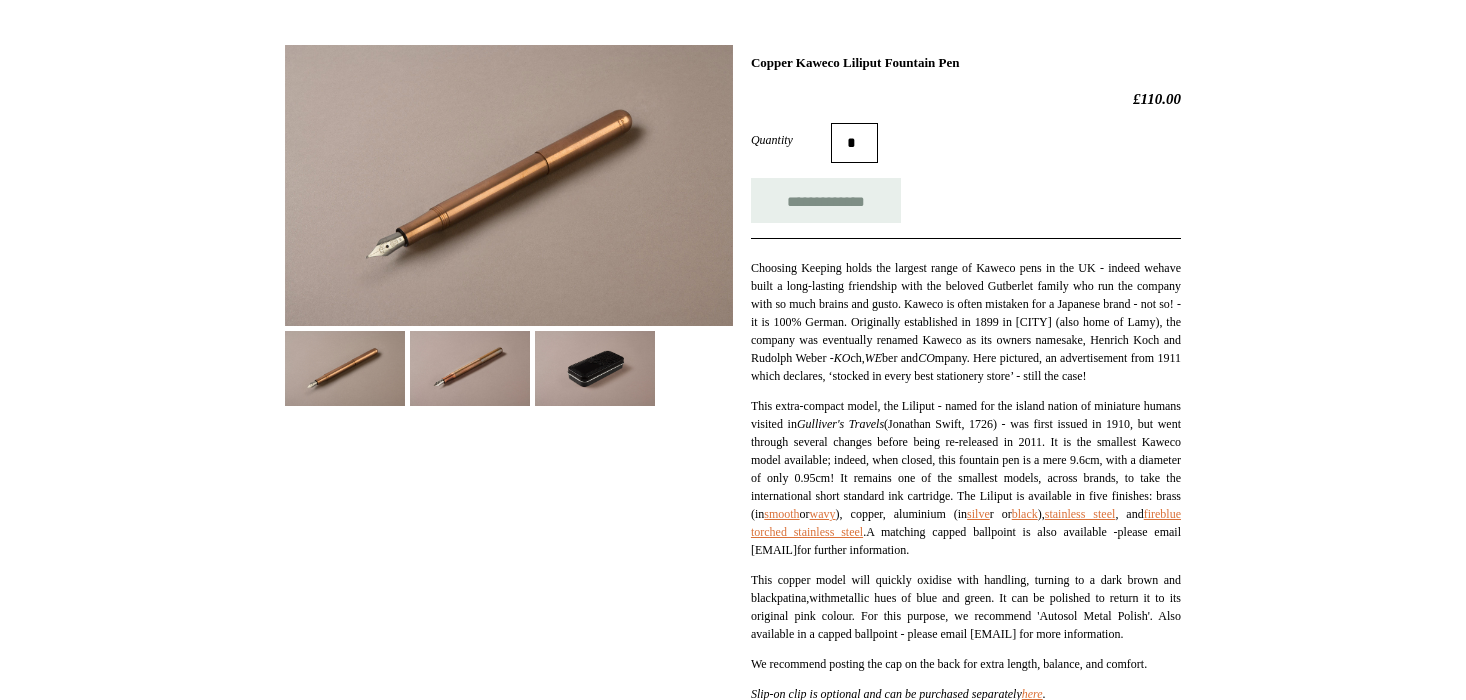 click at bounding box center [595, 368] 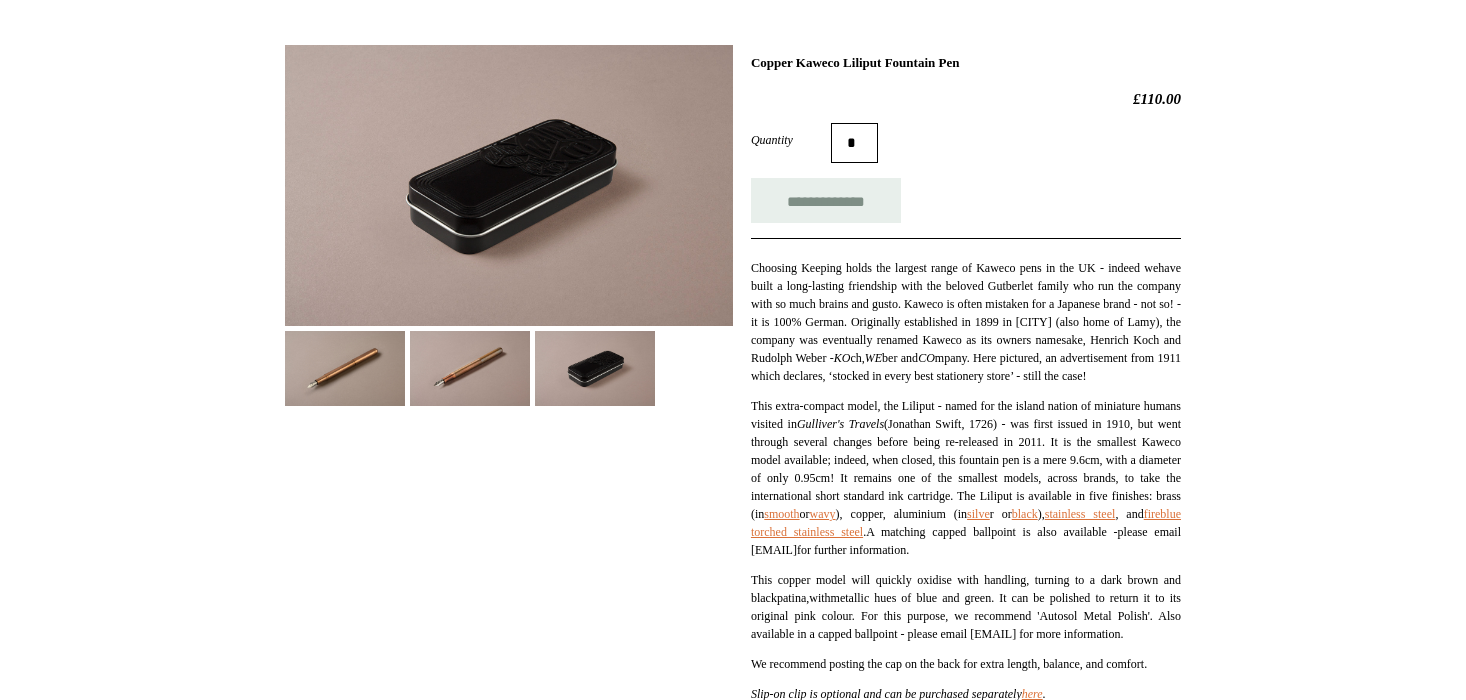 click at bounding box center [470, 368] 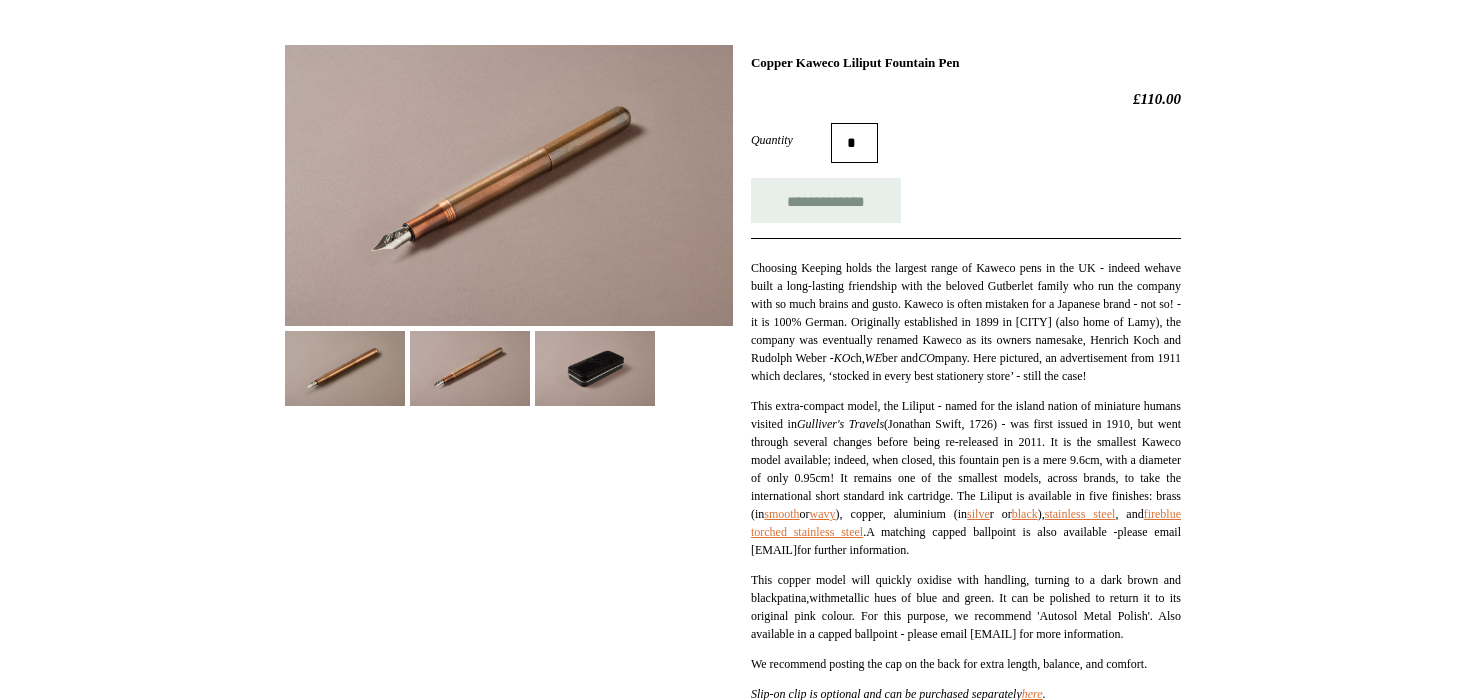 click at bounding box center [595, 368] 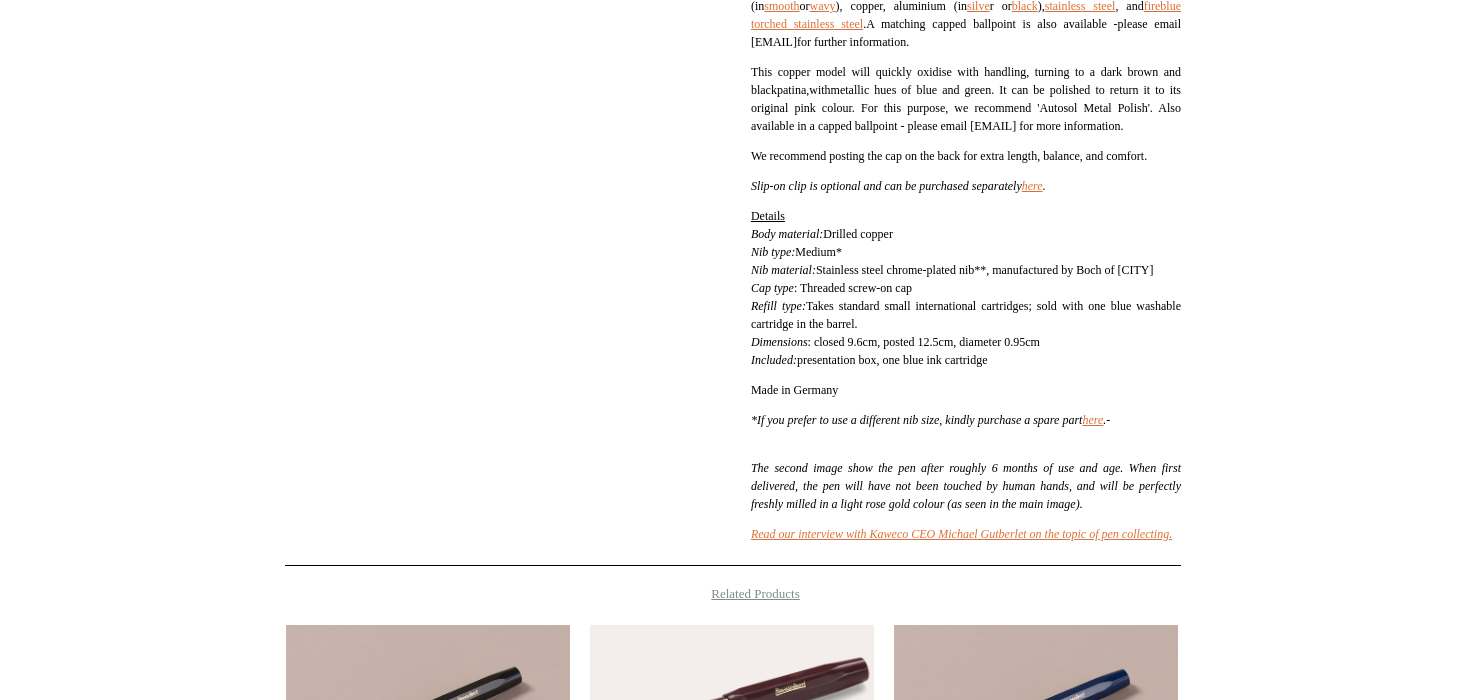 scroll, scrollTop: 785, scrollLeft: 0, axis: vertical 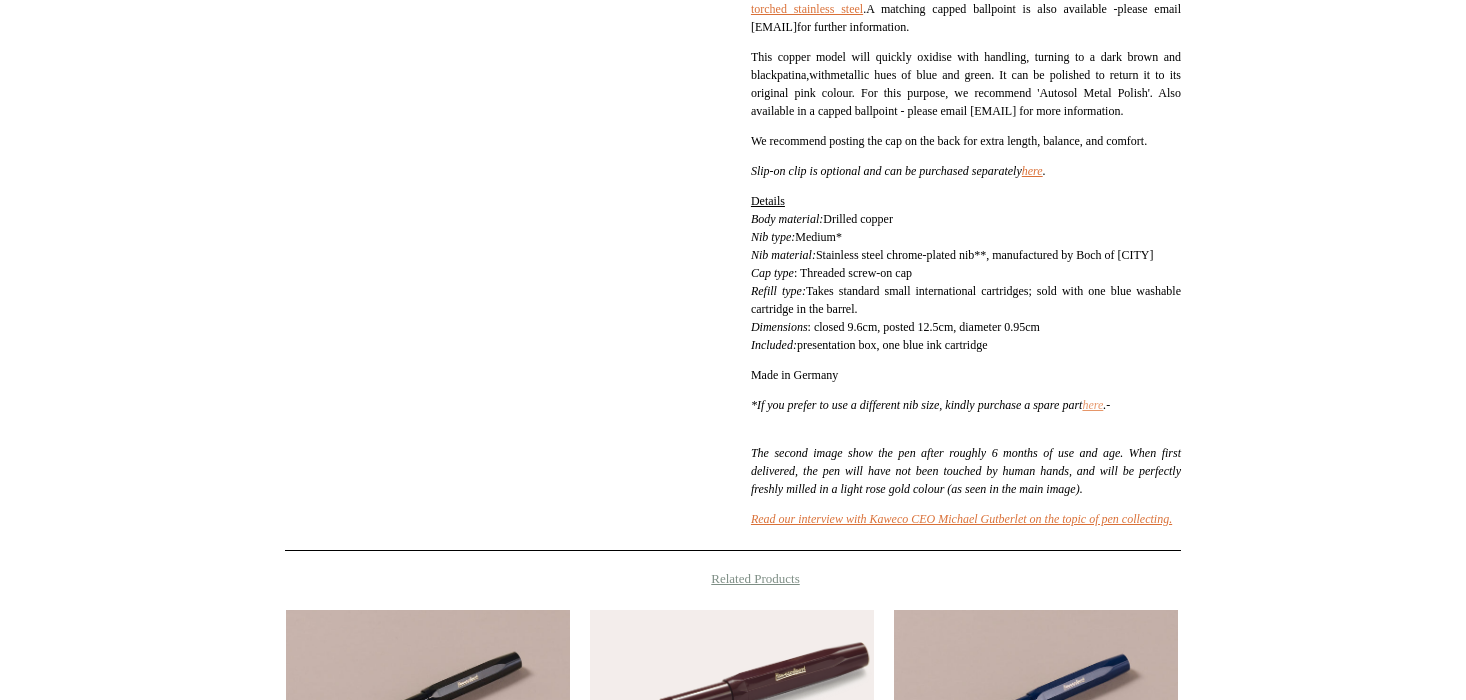 click on "here" at bounding box center [1092, 405] 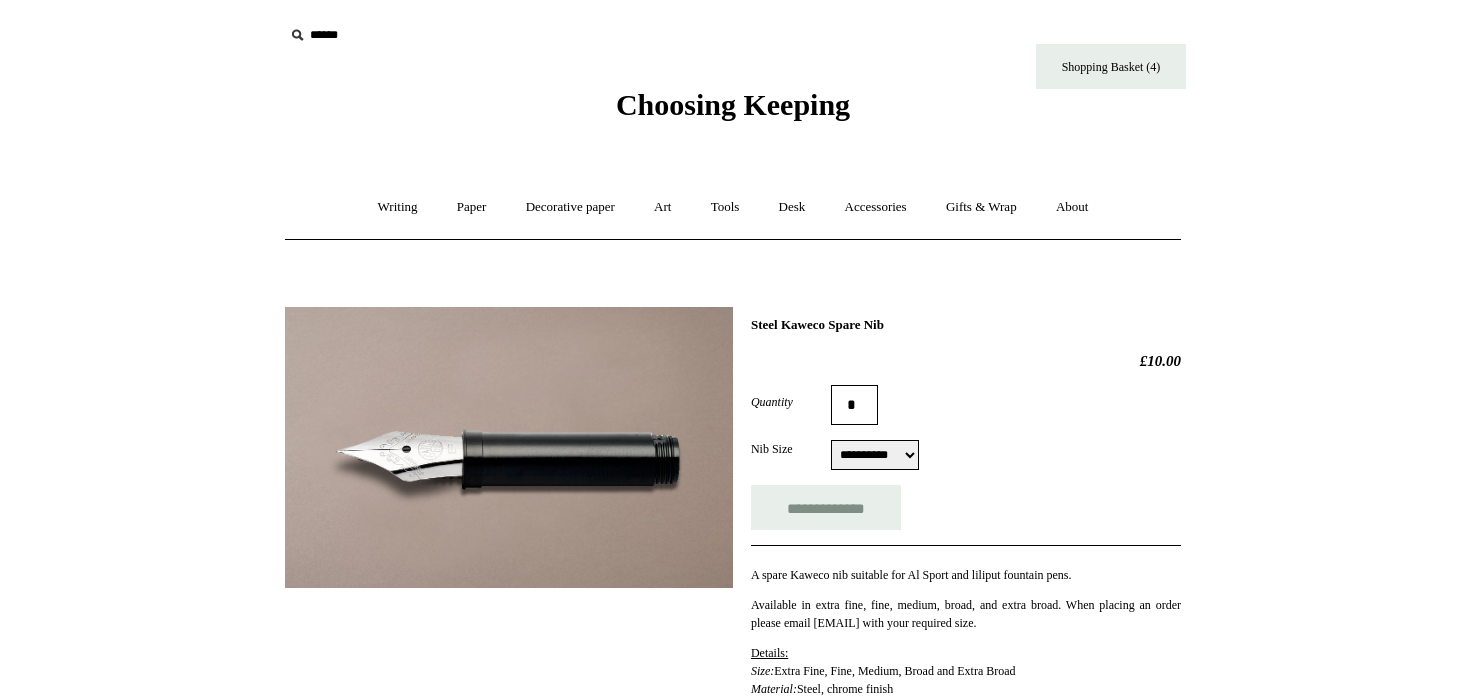 scroll, scrollTop: 0, scrollLeft: 0, axis: both 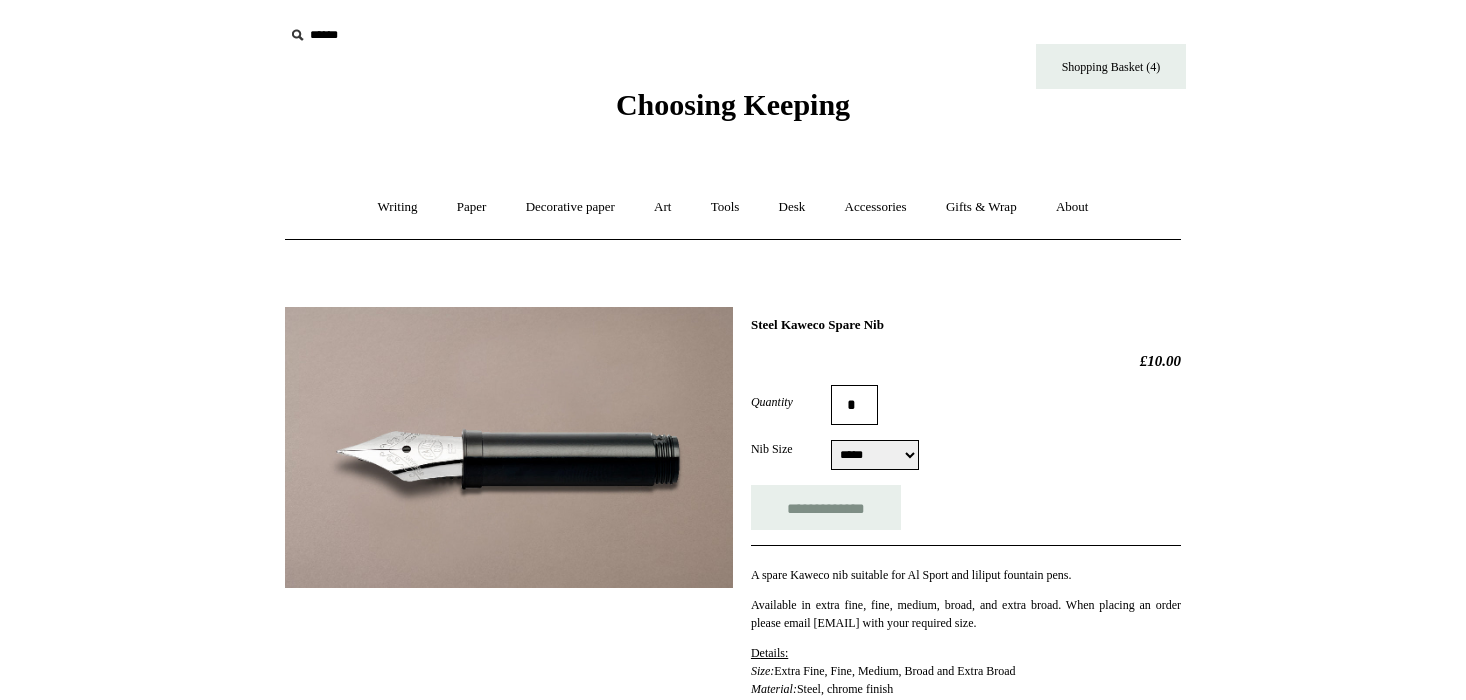 click on "**********" at bounding box center [875, 455] 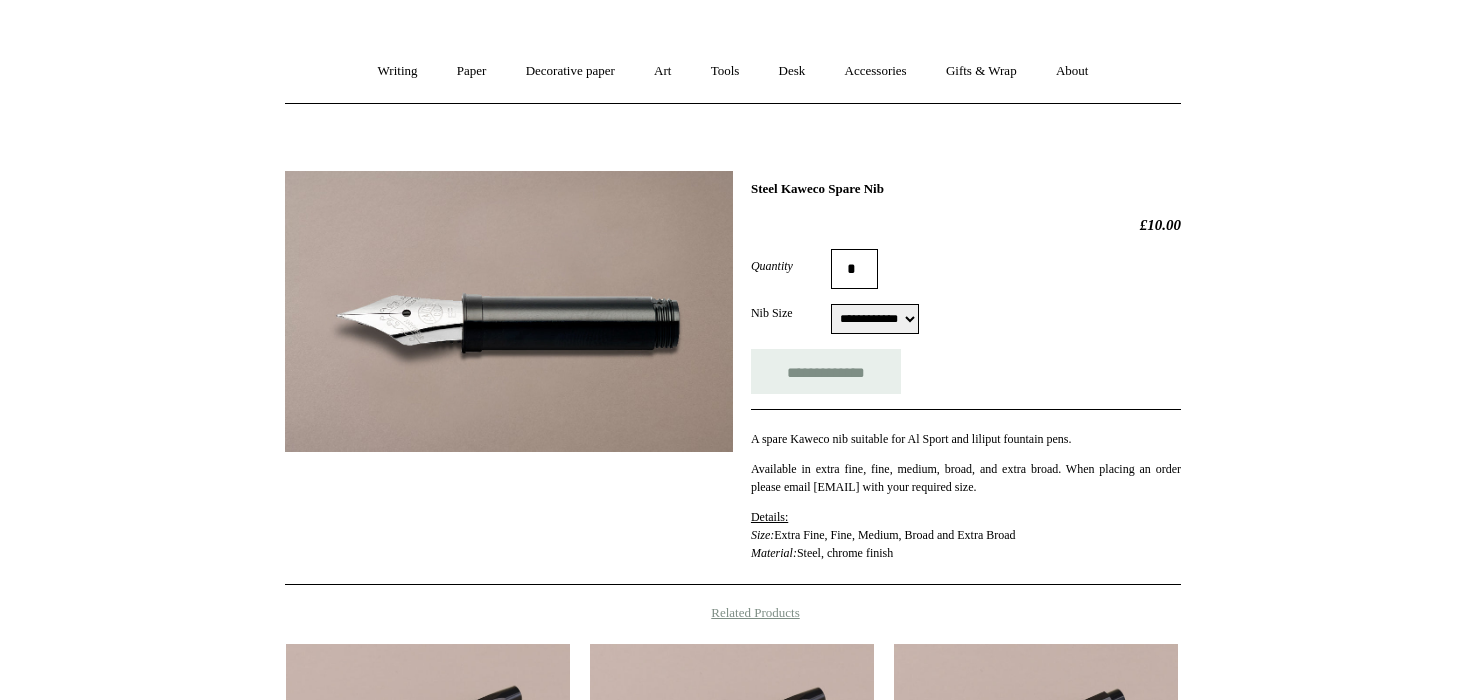 scroll, scrollTop: 0, scrollLeft: 0, axis: both 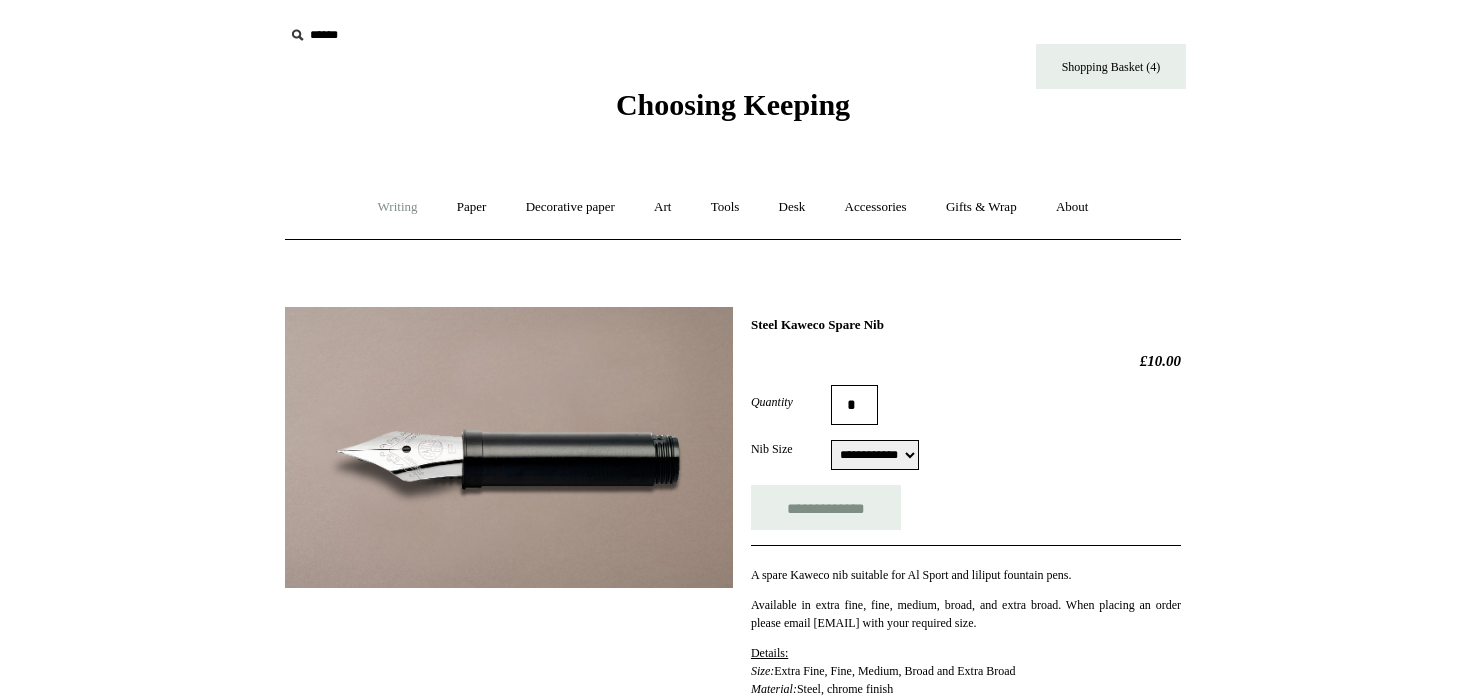 click on "Writing +" at bounding box center [398, 207] 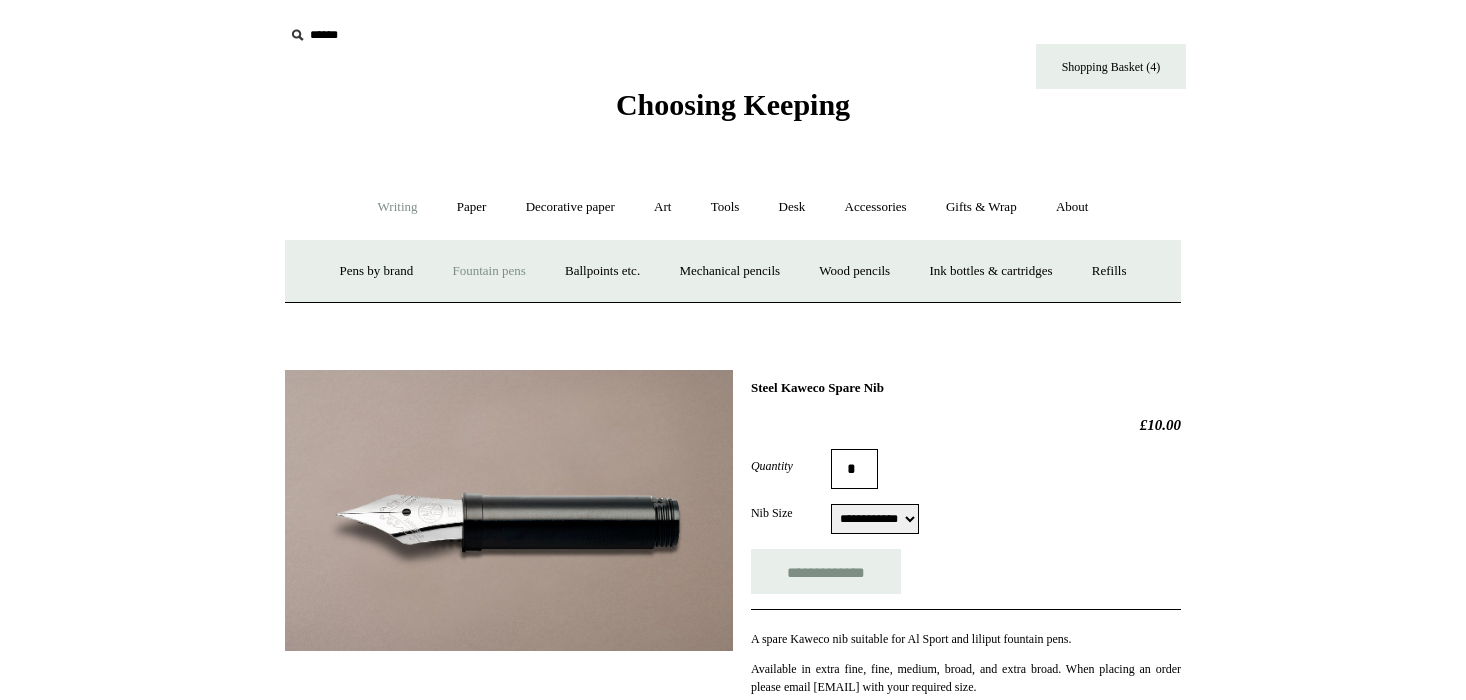 click on "Fountain pens +" at bounding box center (488, 271) 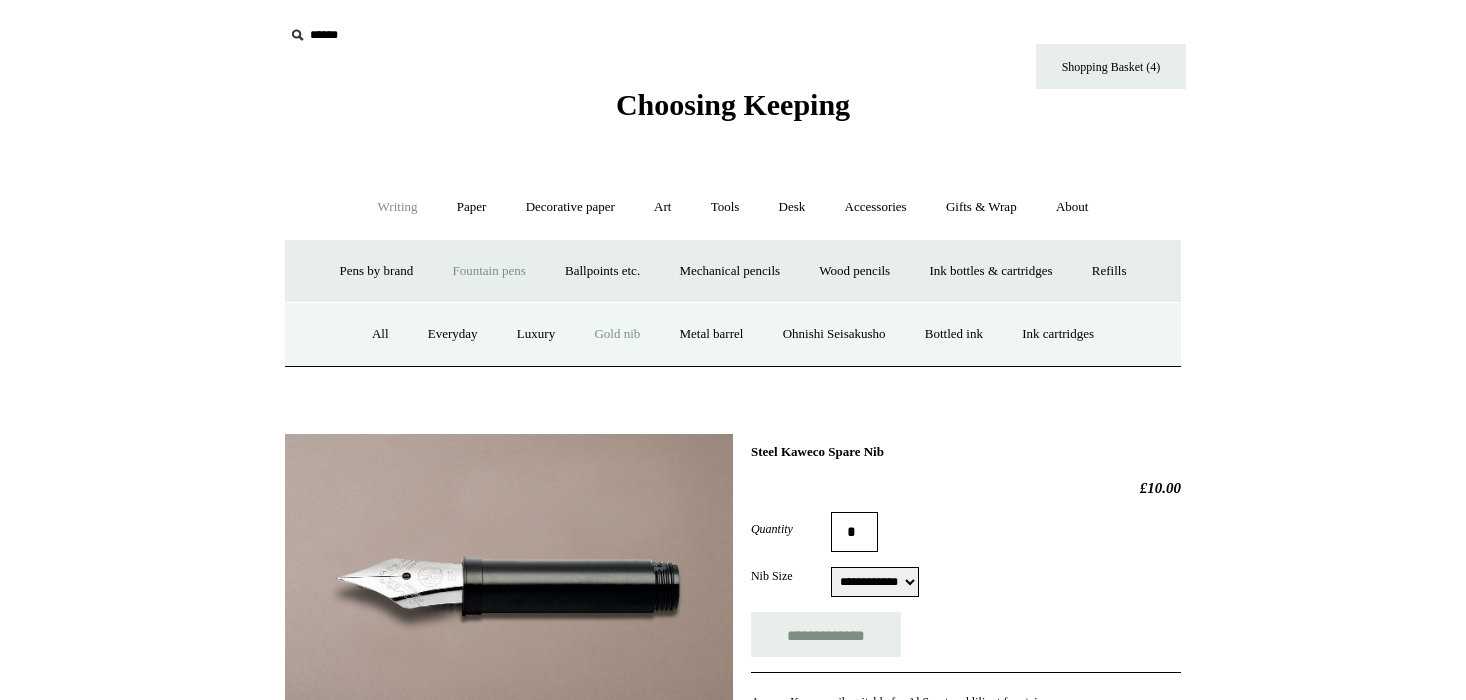 click on "Gold nib" at bounding box center (617, 334) 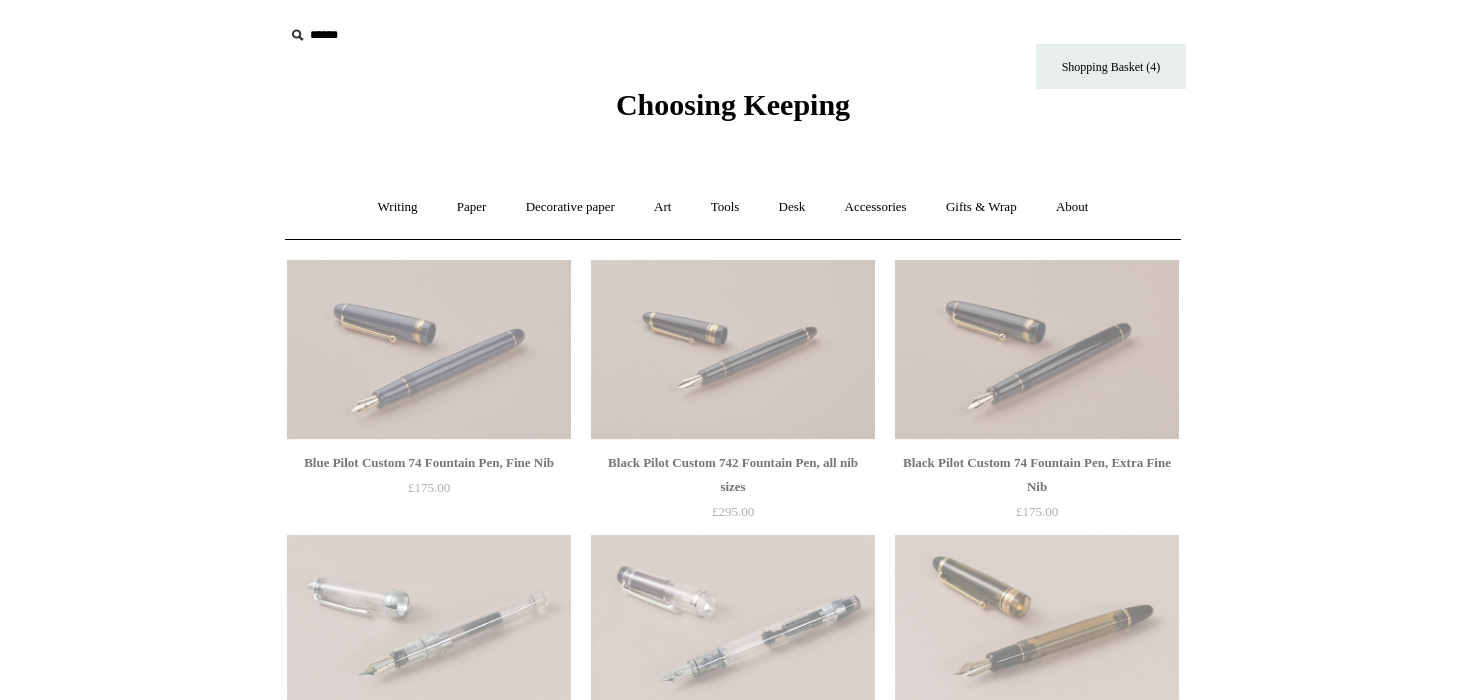 scroll, scrollTop: 0, scrollLeft: 0, axis: both 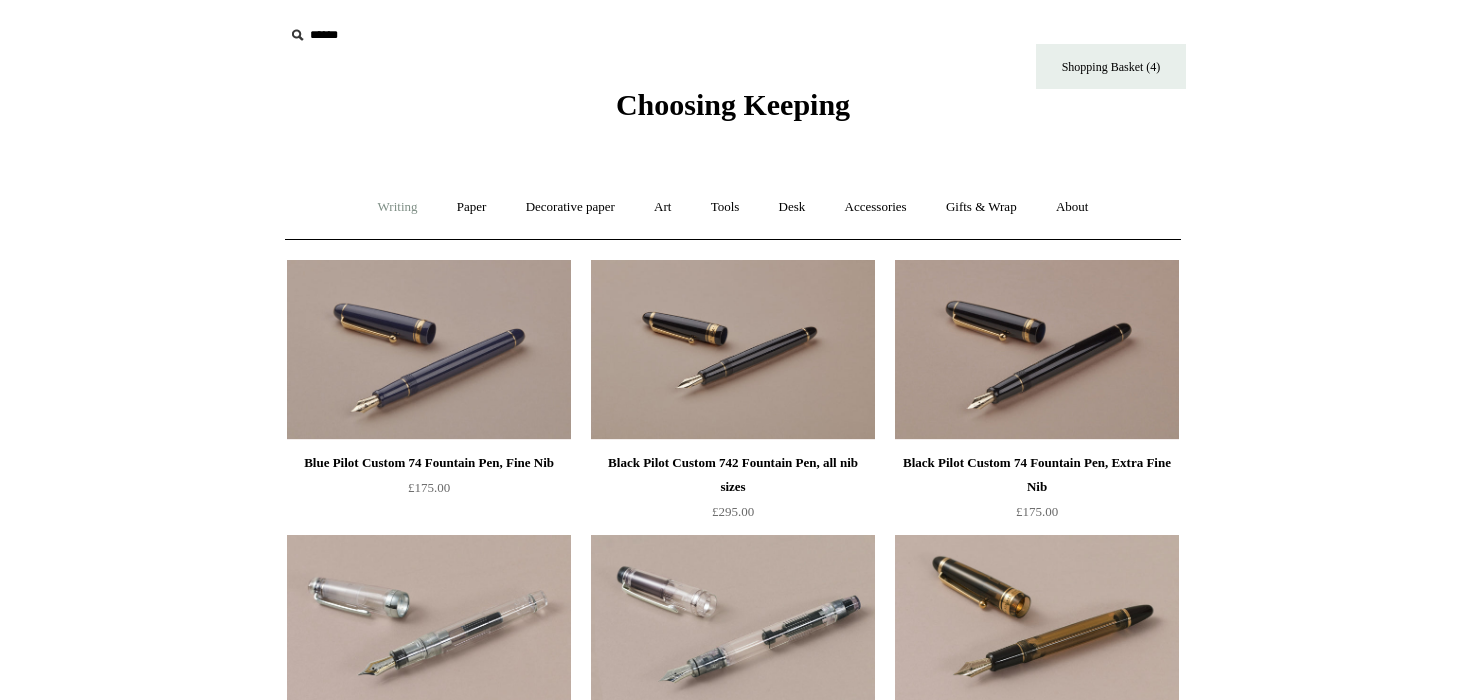 click on "Writing +" at bounding box center [398, 207] 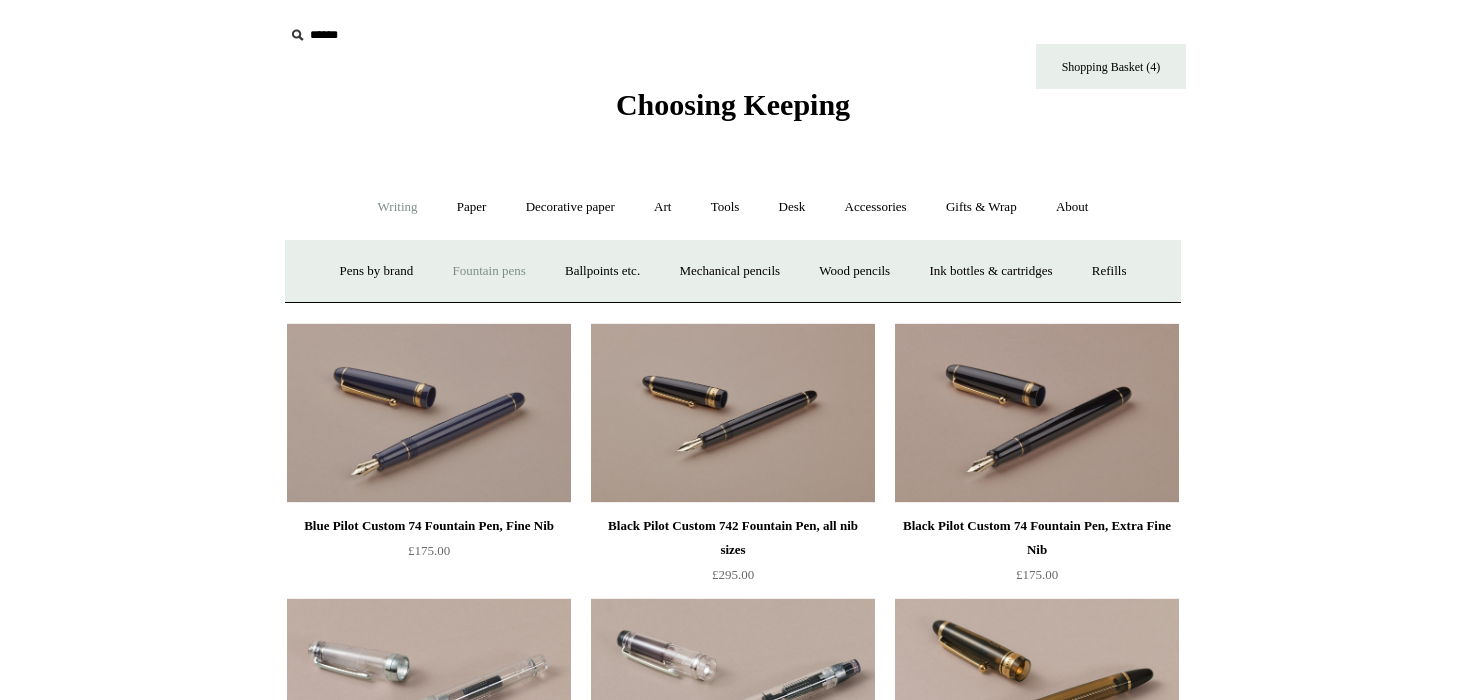 click on "Fountain pens +" at bounding box center (488, 271) 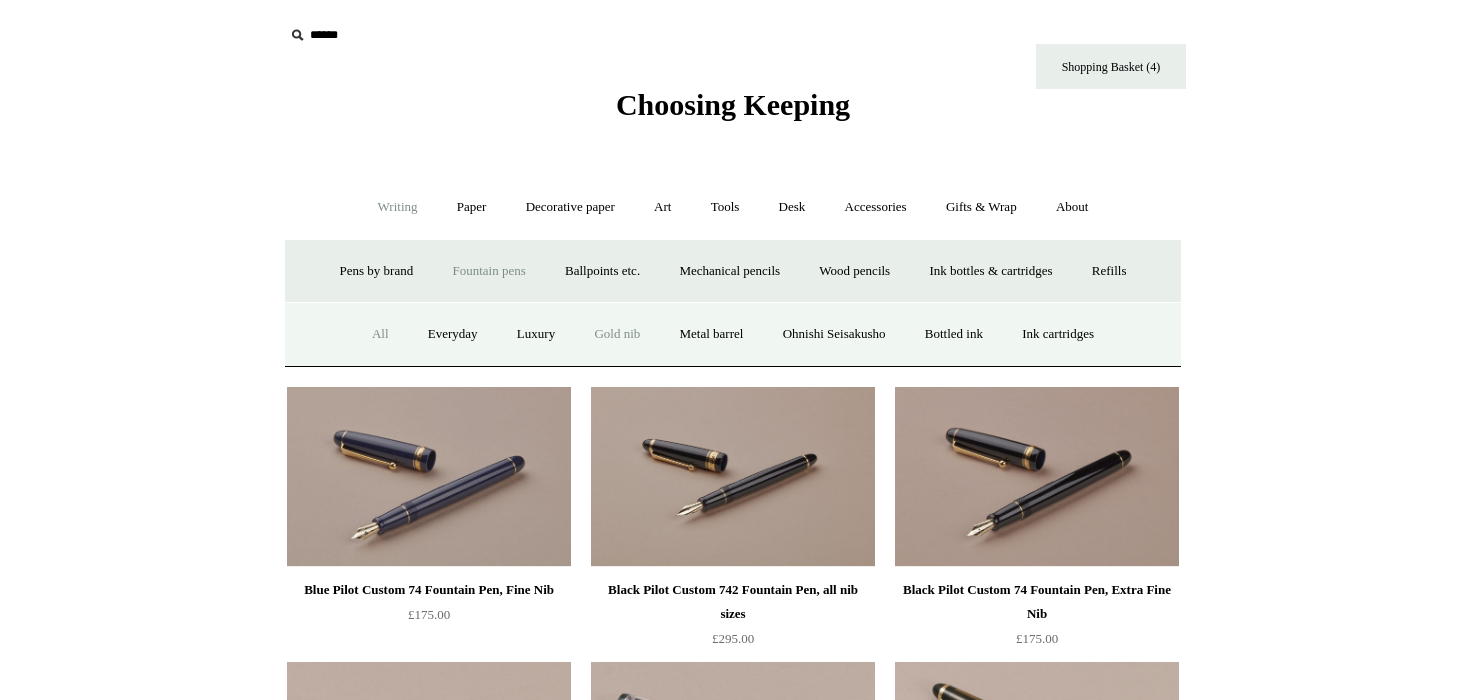 click on "All" at bounding box center (380, 334) 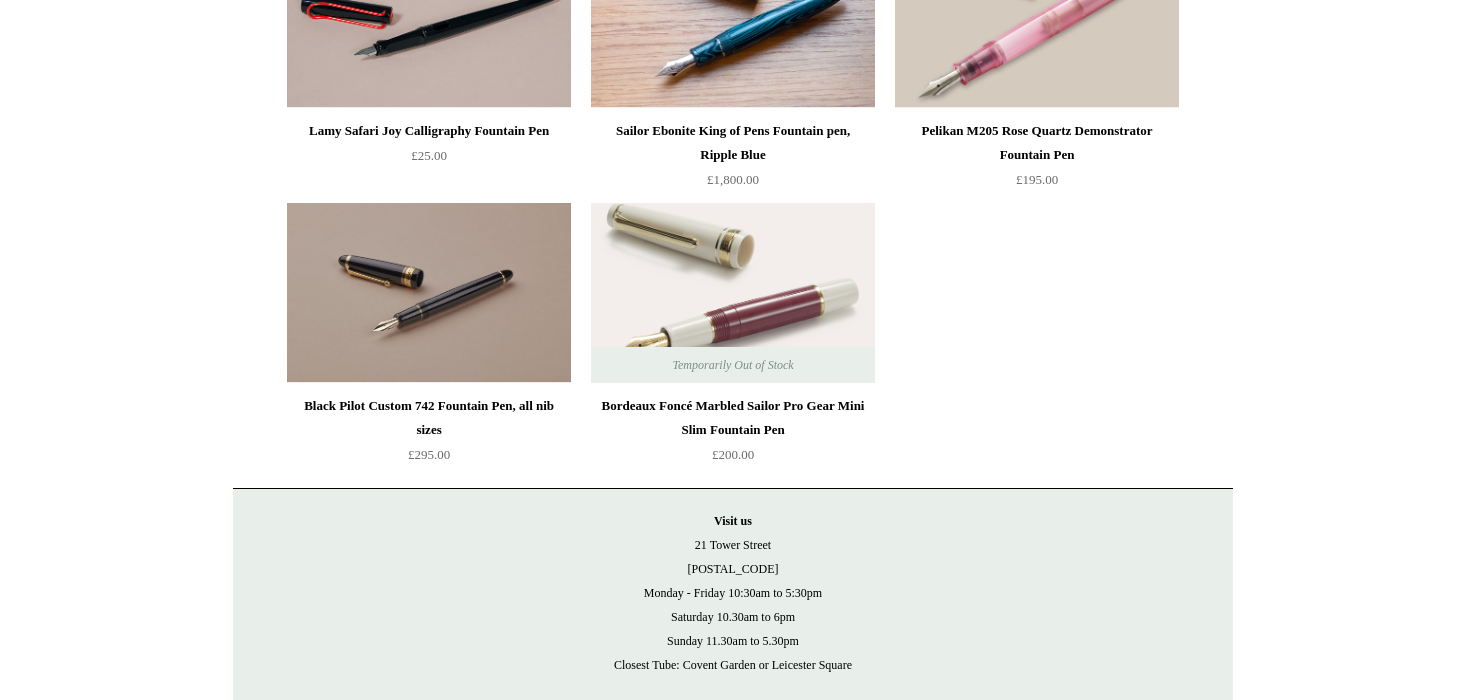 scroll, scrollTop: 8034, scrollLeft: 0, axis: vertical 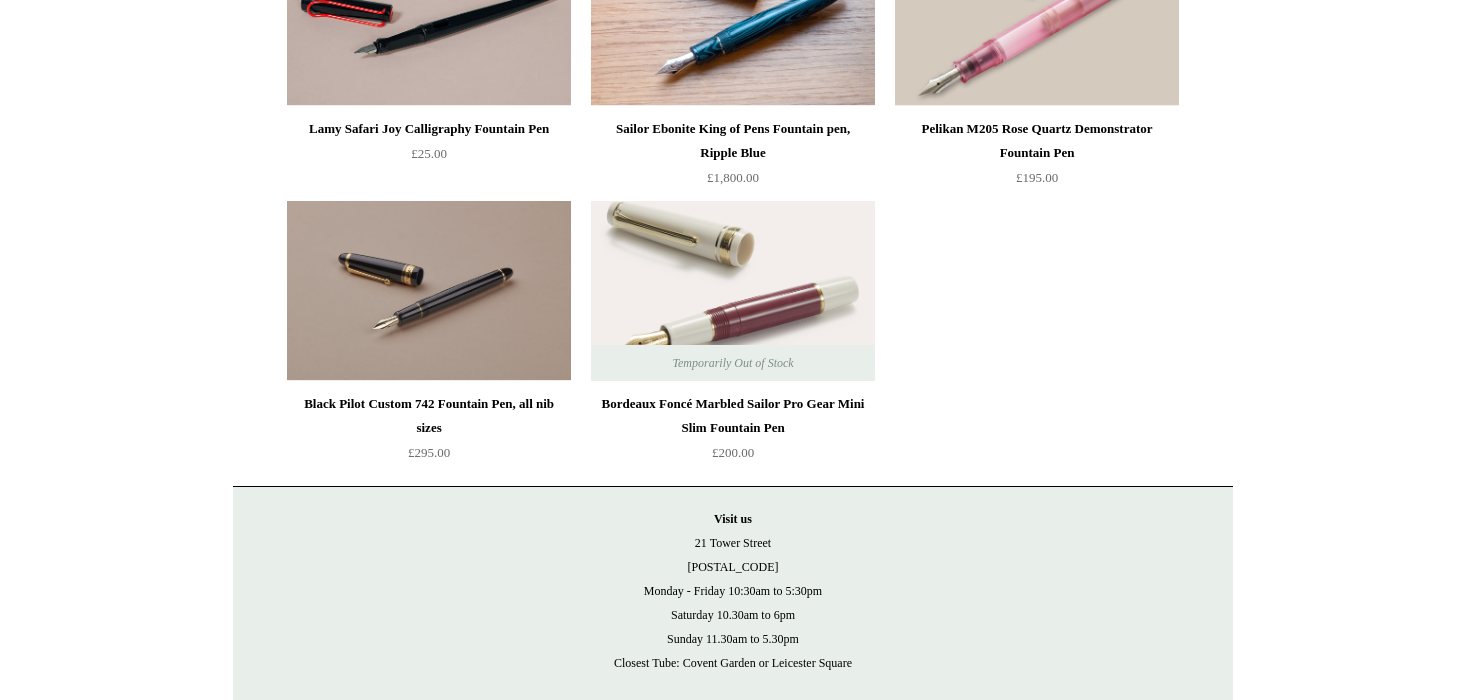 click at bounding box center (429, 291) 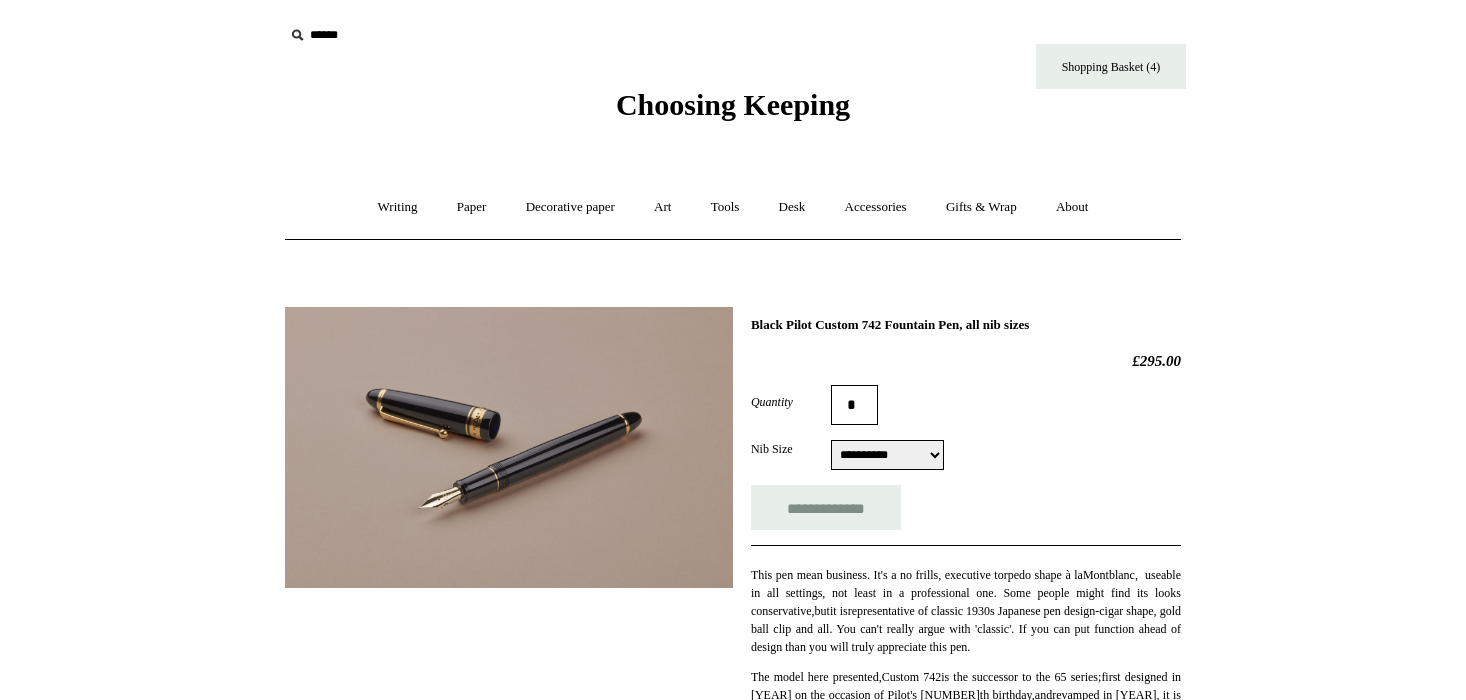scroll, scrollTop: 0, scrollLeft: 0, axis: both 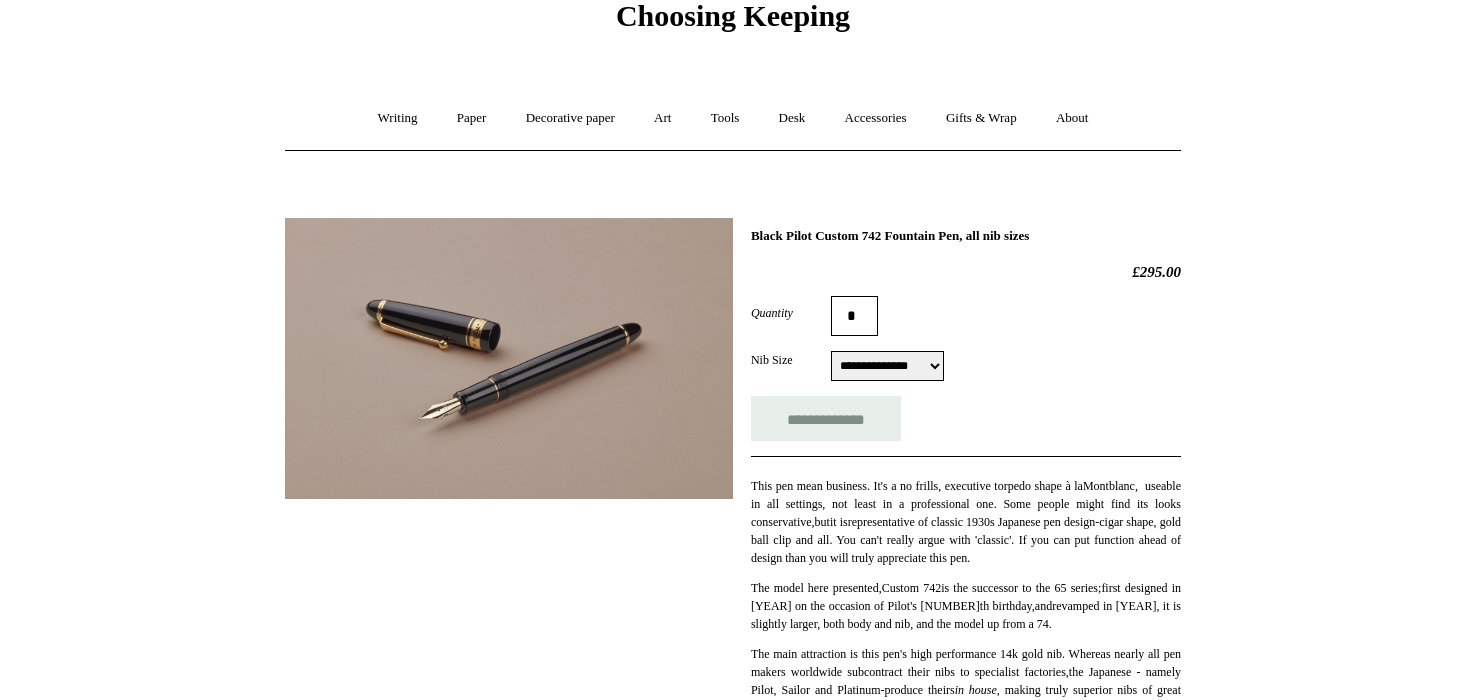 click on "**********" at bounding box center (887, 366) 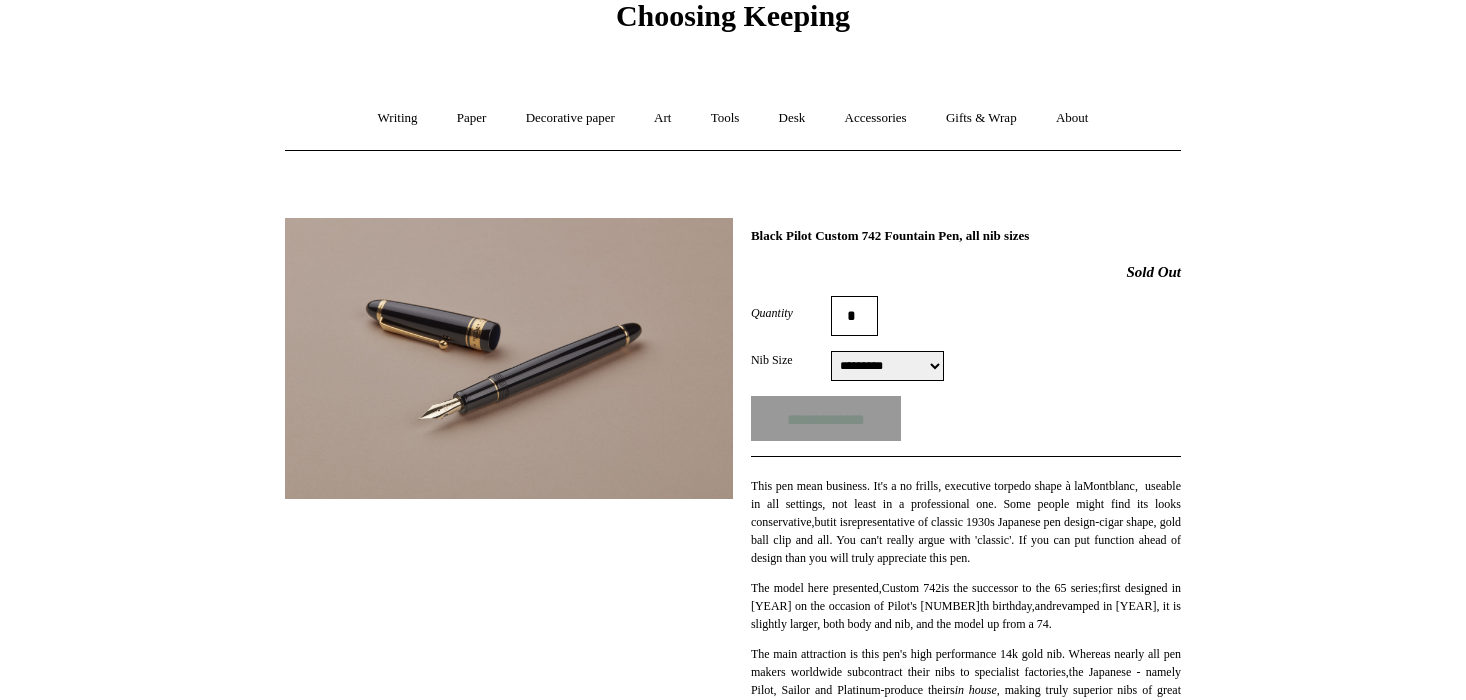 click on "**********" at bounding box center [887, 366] 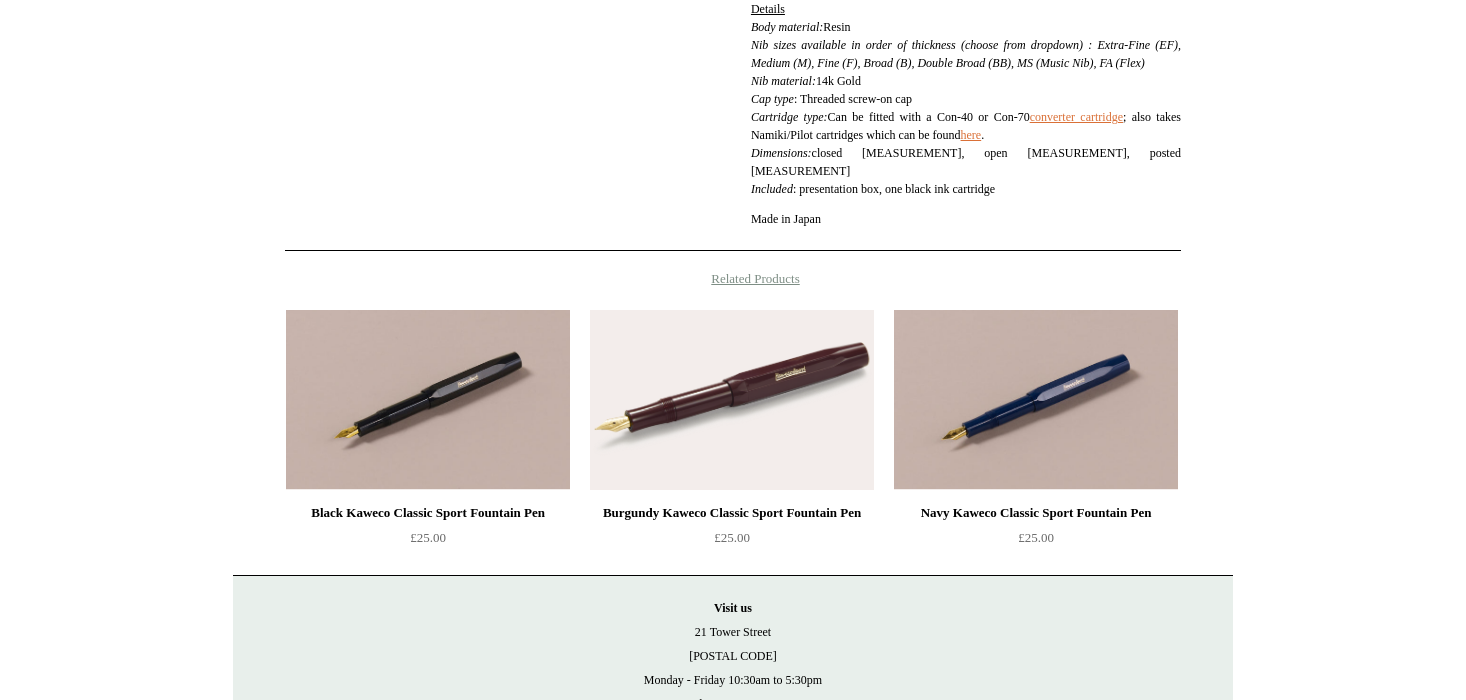 scroll, scrollTop: 0, scrollLeft: 0, axis: both 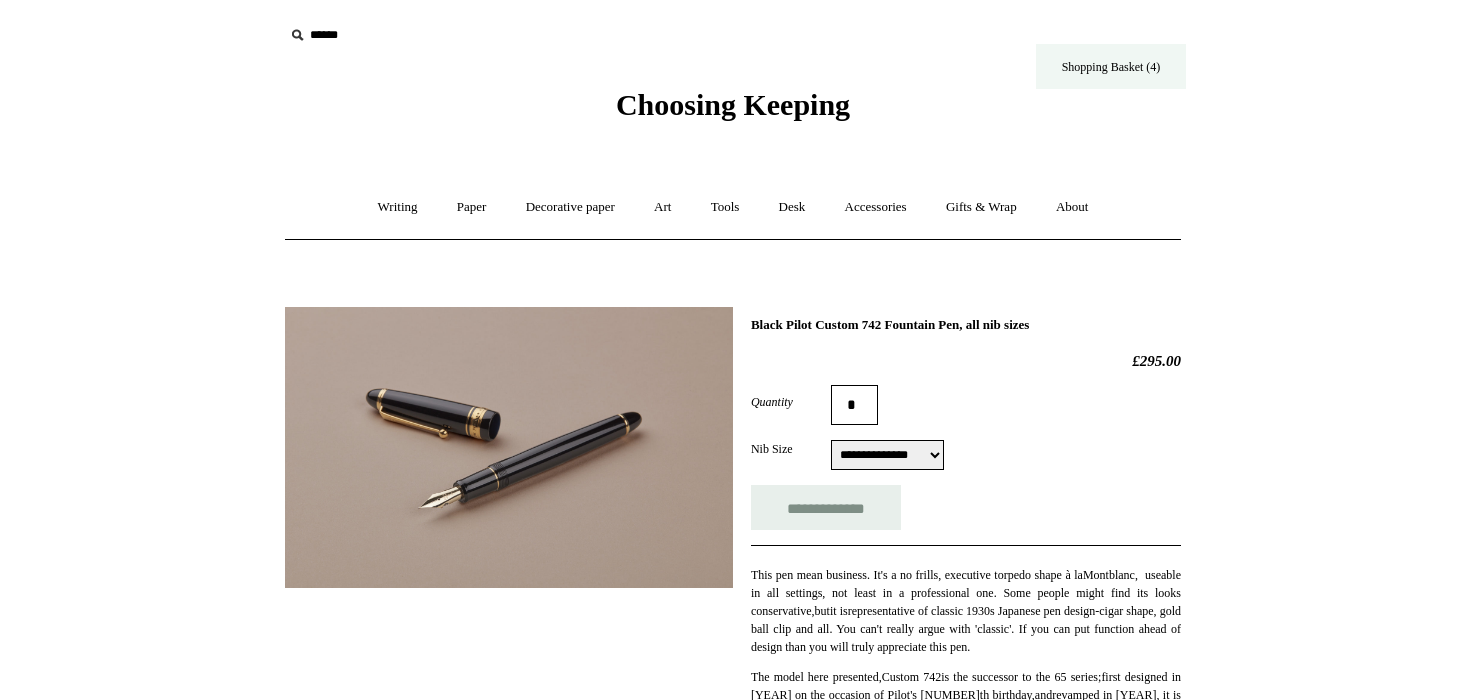 click on "Shopping Basket (4)" at bounding box center [1111, 66] 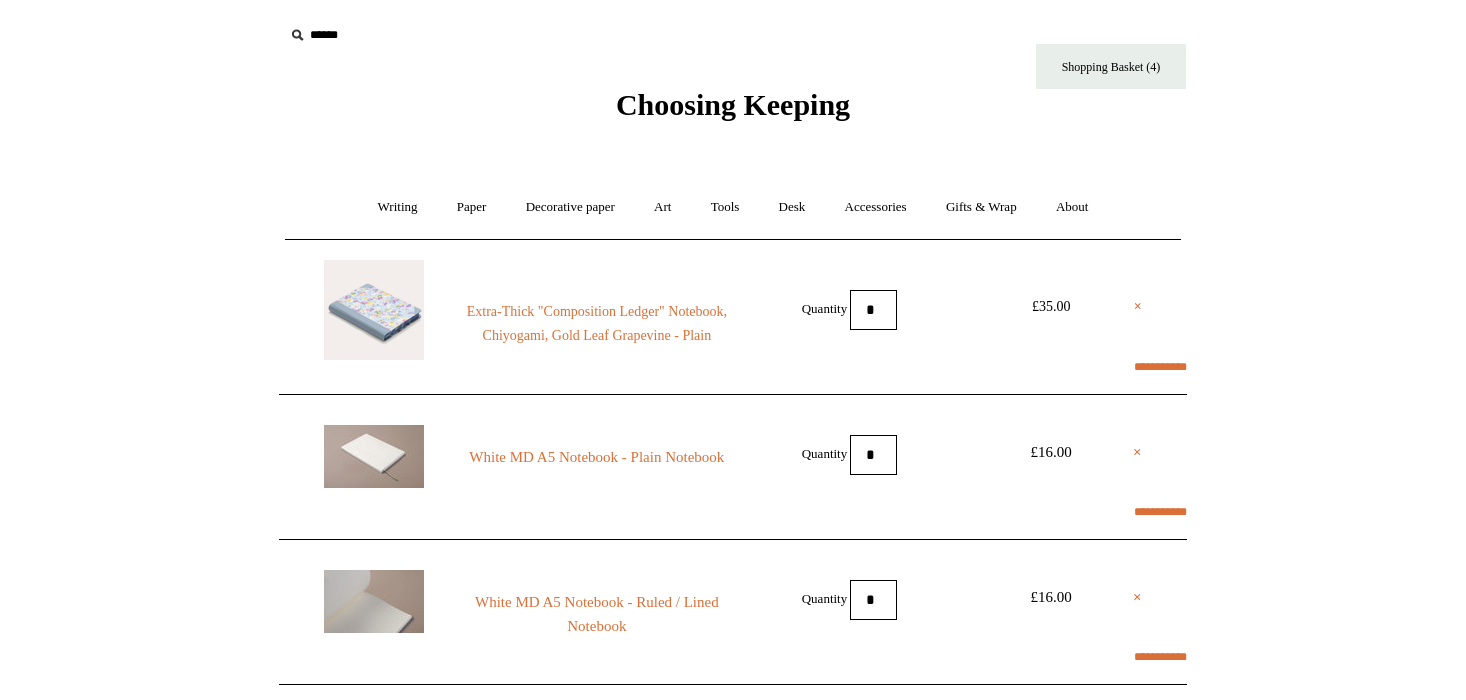 scroll, scrollTop: 0, scrollLeft: 0, axis: both 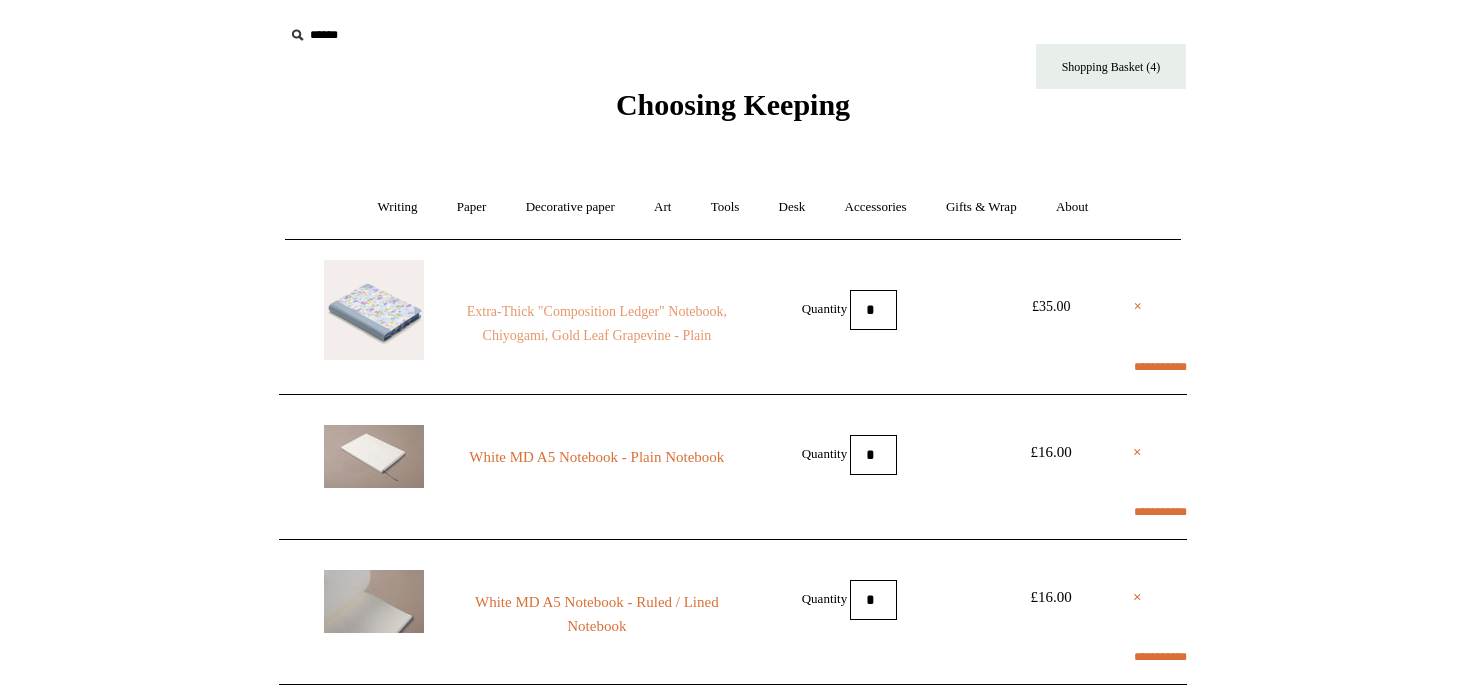 select on "**********" 